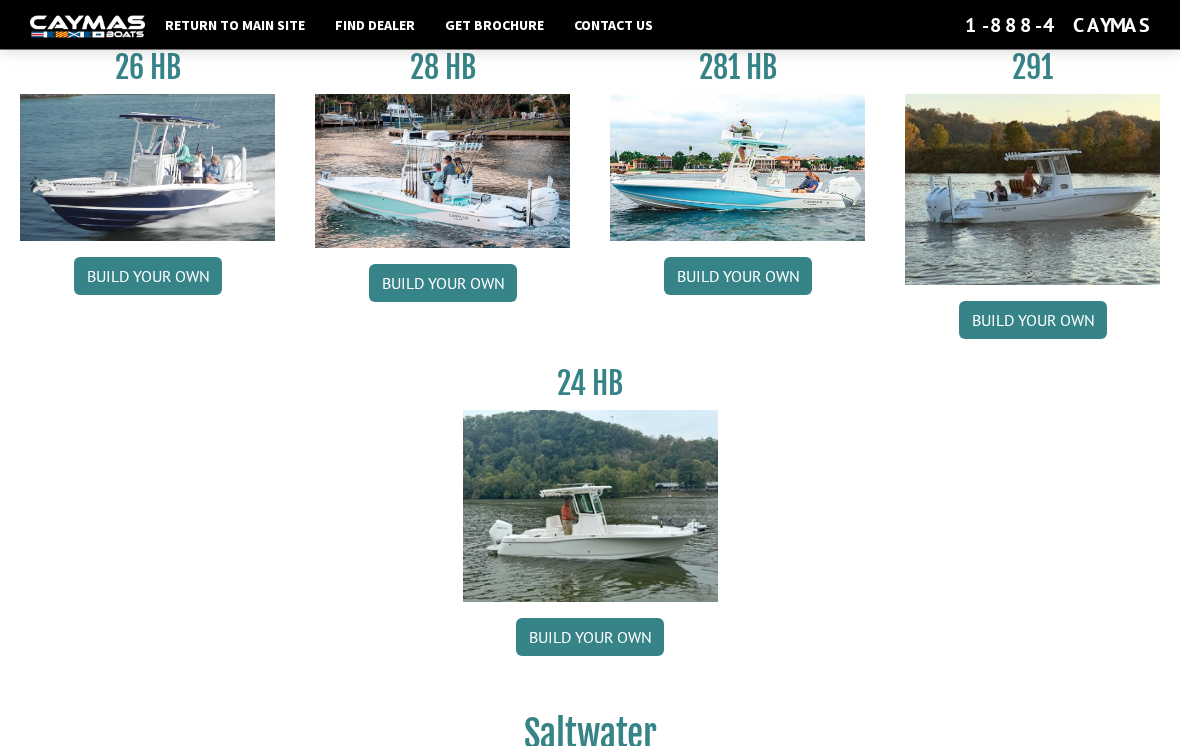 scroll, scrollTop: 182, scrollLeft: 0, axis: vertical 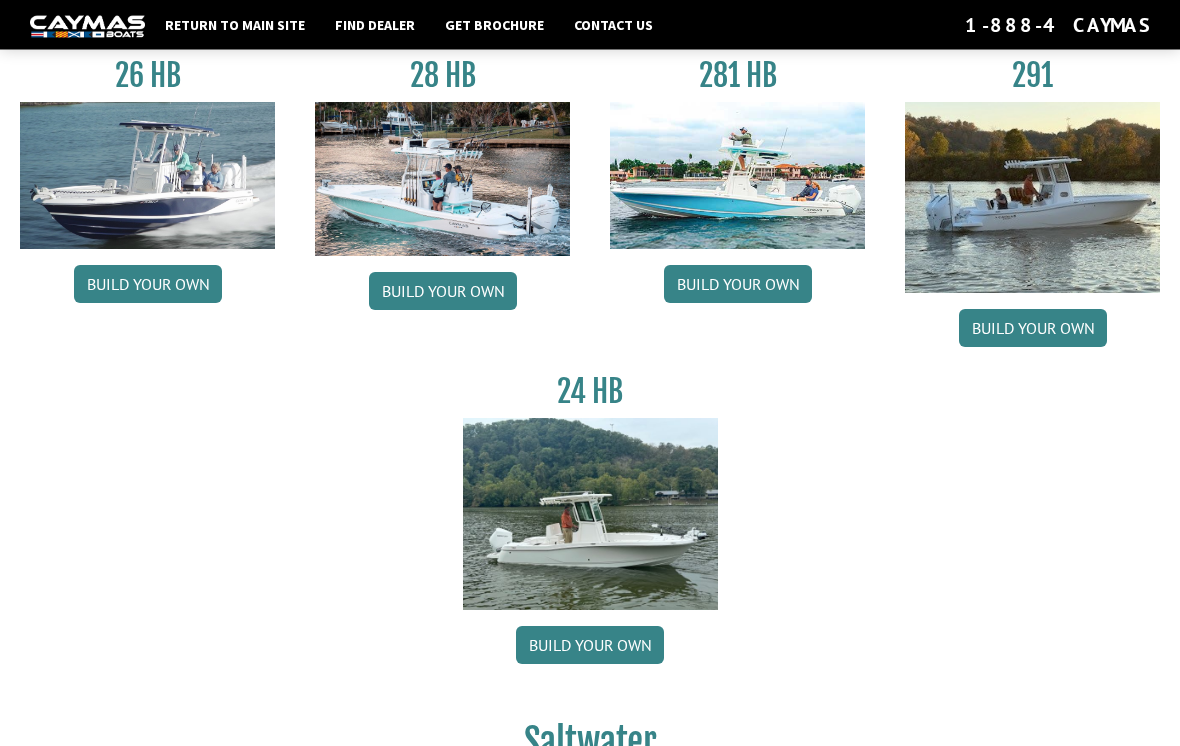 click on "Build your own" at bounding box center (738, 285) 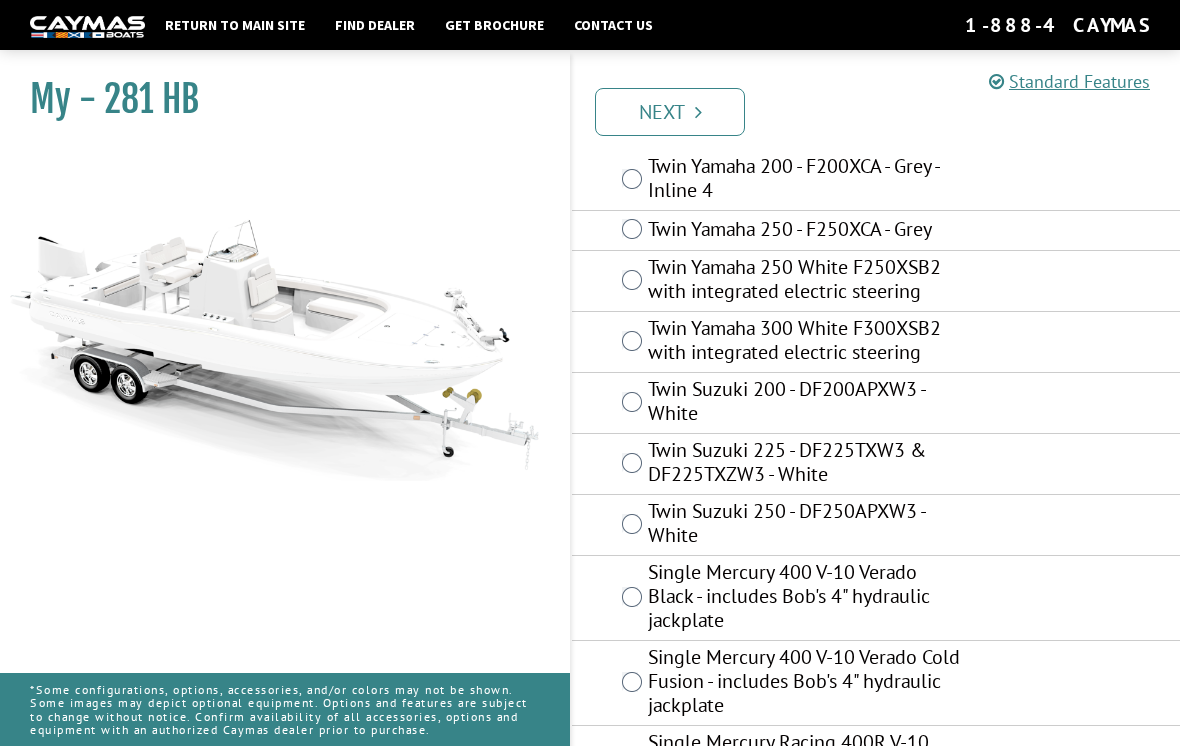 scroll, scrollTop: 0, scrollLeft: 0, axis: both 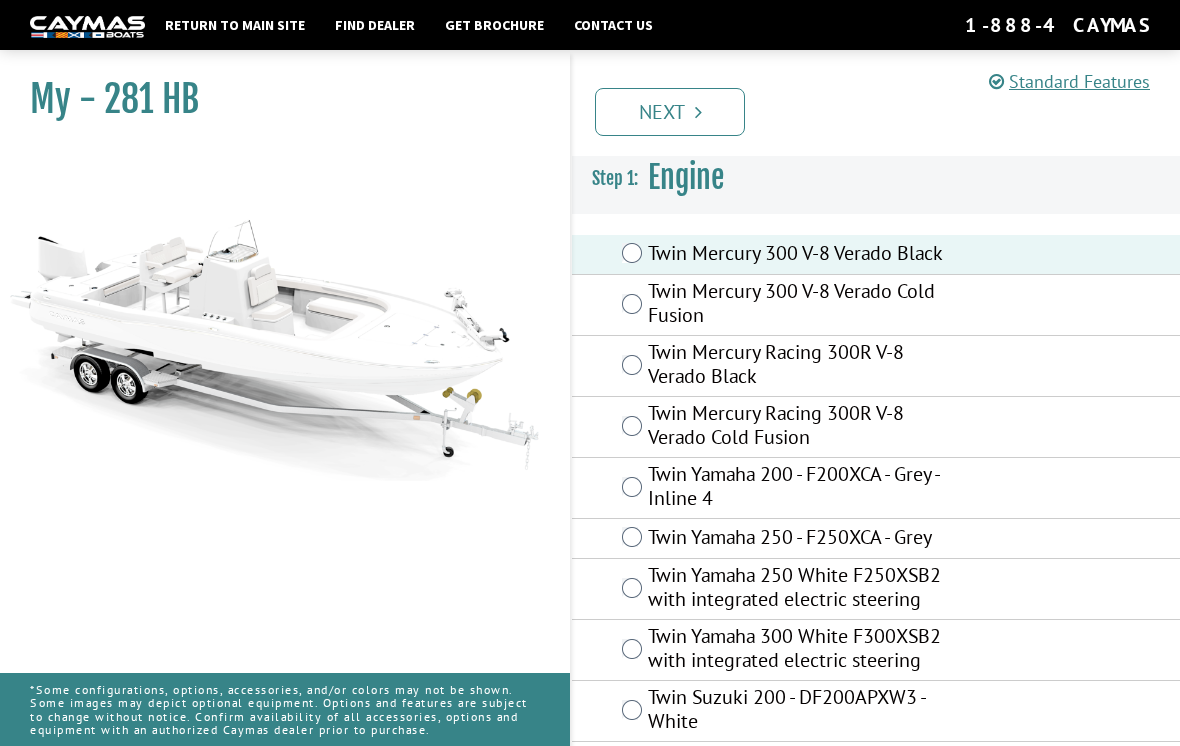 click on "Twin Mercury 300 V-8 Verado Black" at bounding box center (876, 255) 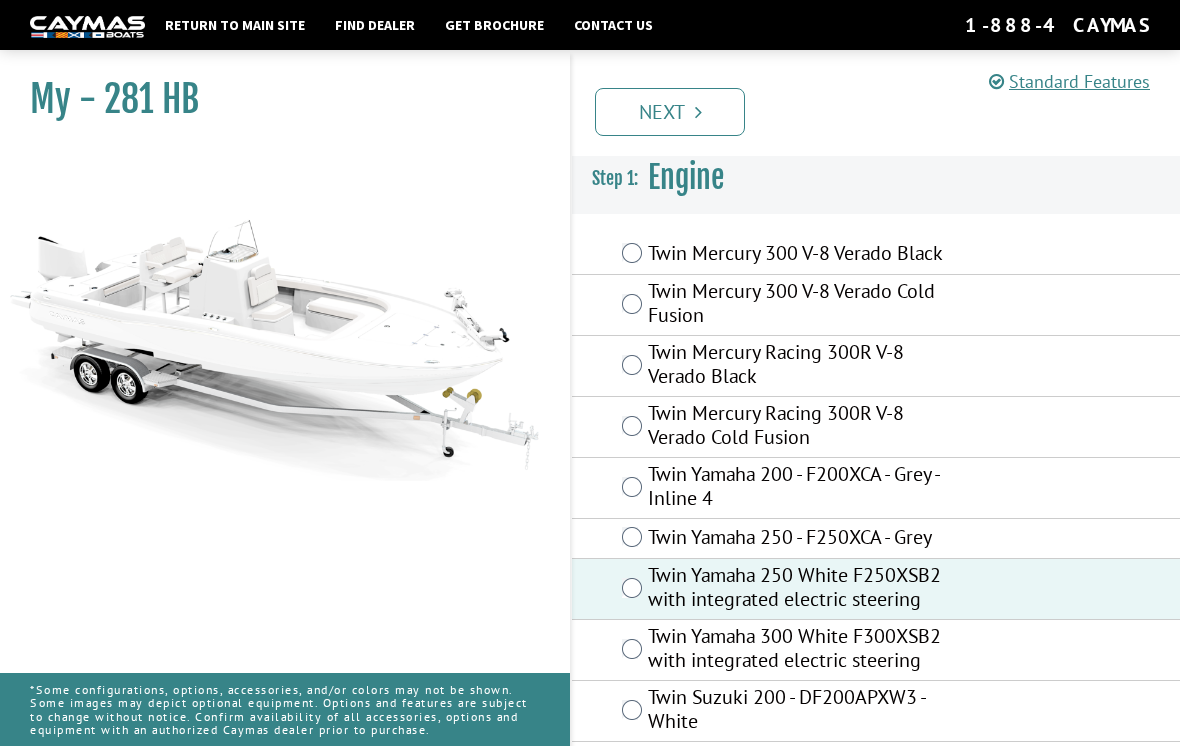 click on "Twin Yamaha 300 White F300XSB2 with integrated electric steering" at bounding box center (806, 650) 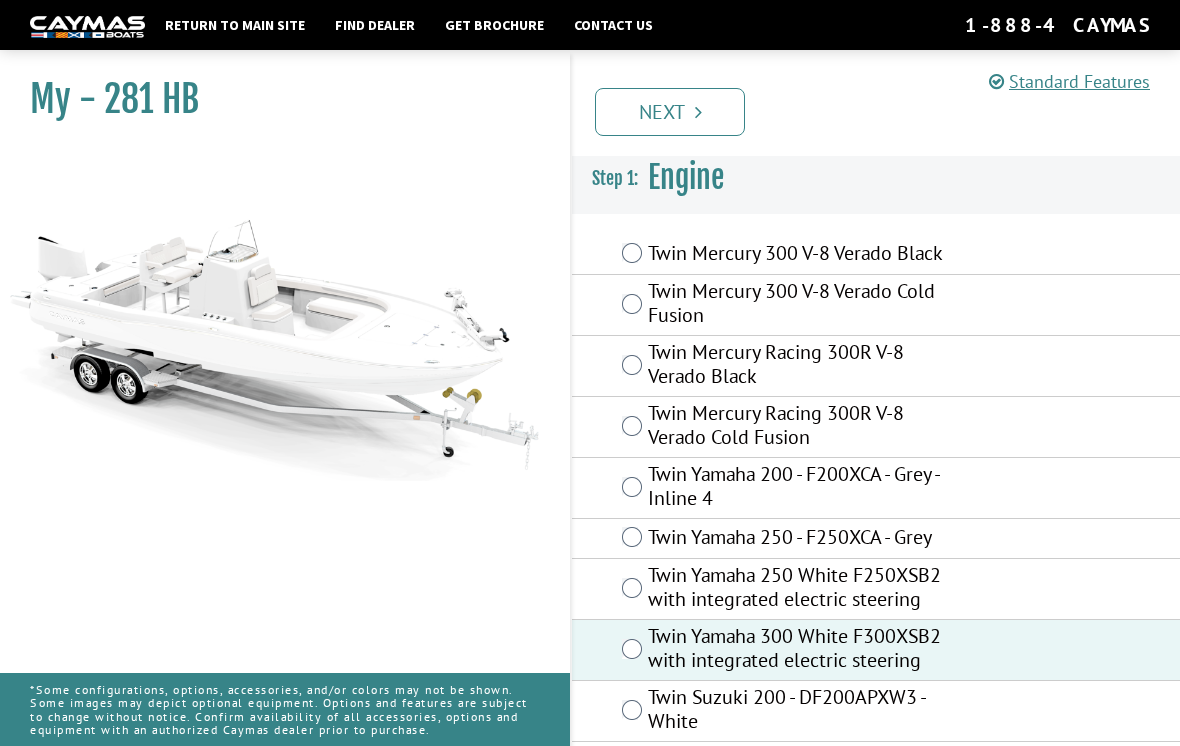 click on "Next" at bounding box center (670, 112) 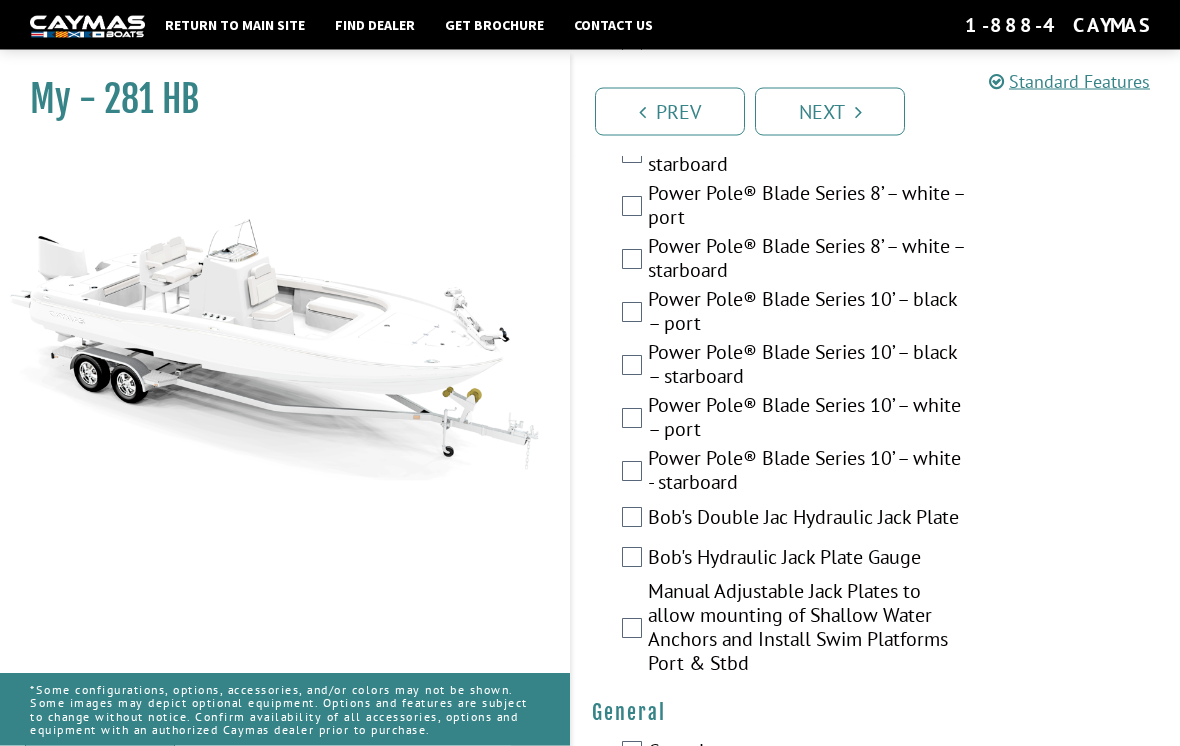 scroll, scrollTop: 1147, scrollLeft: 0, axis: vertical 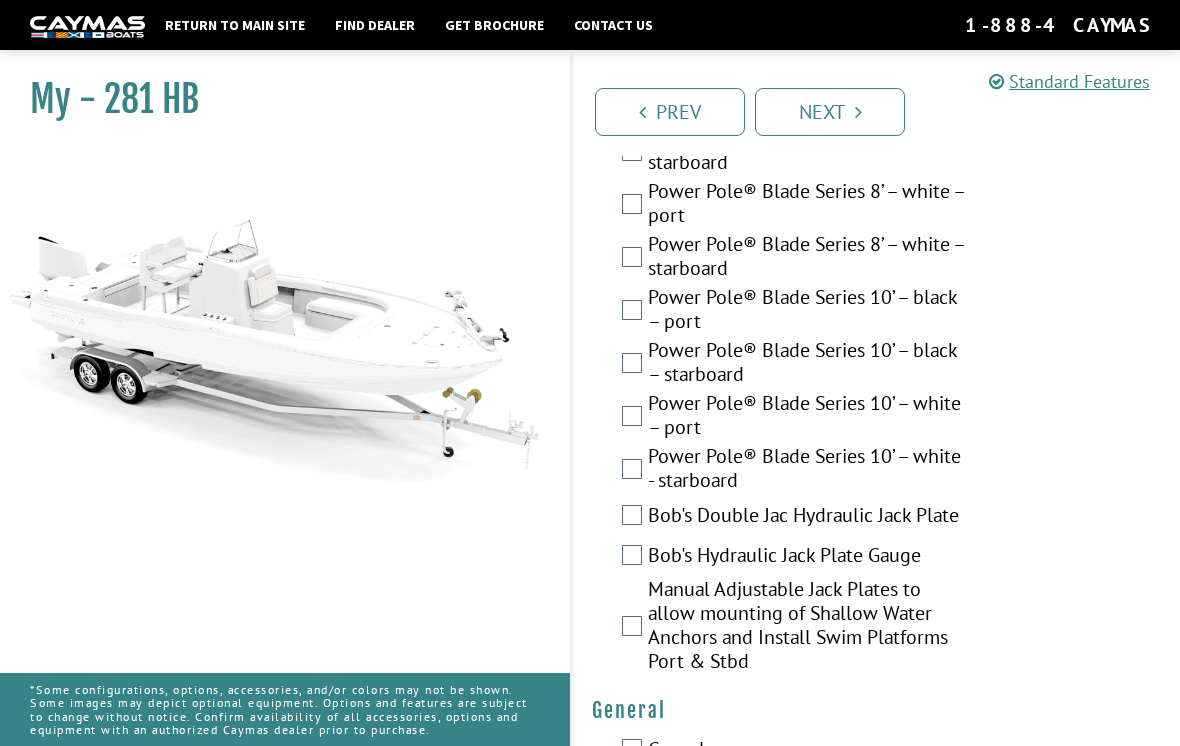 click on "Manual Adjustable Jack Plates to allow mounting of Shallow Water Anchors and Install Swim Platforms Port & Stbd" at bounding box center (876, 627) 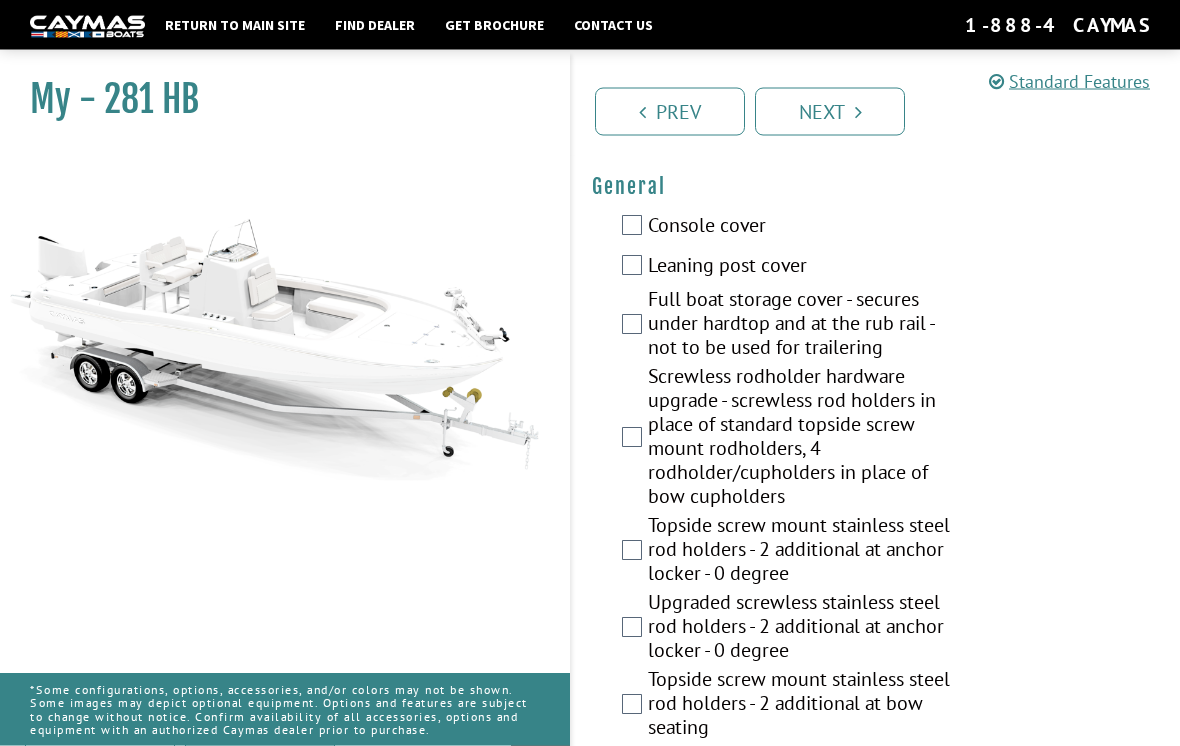 scroll, scrollTop: 1671, scrollLeft: 0, axis: vertical 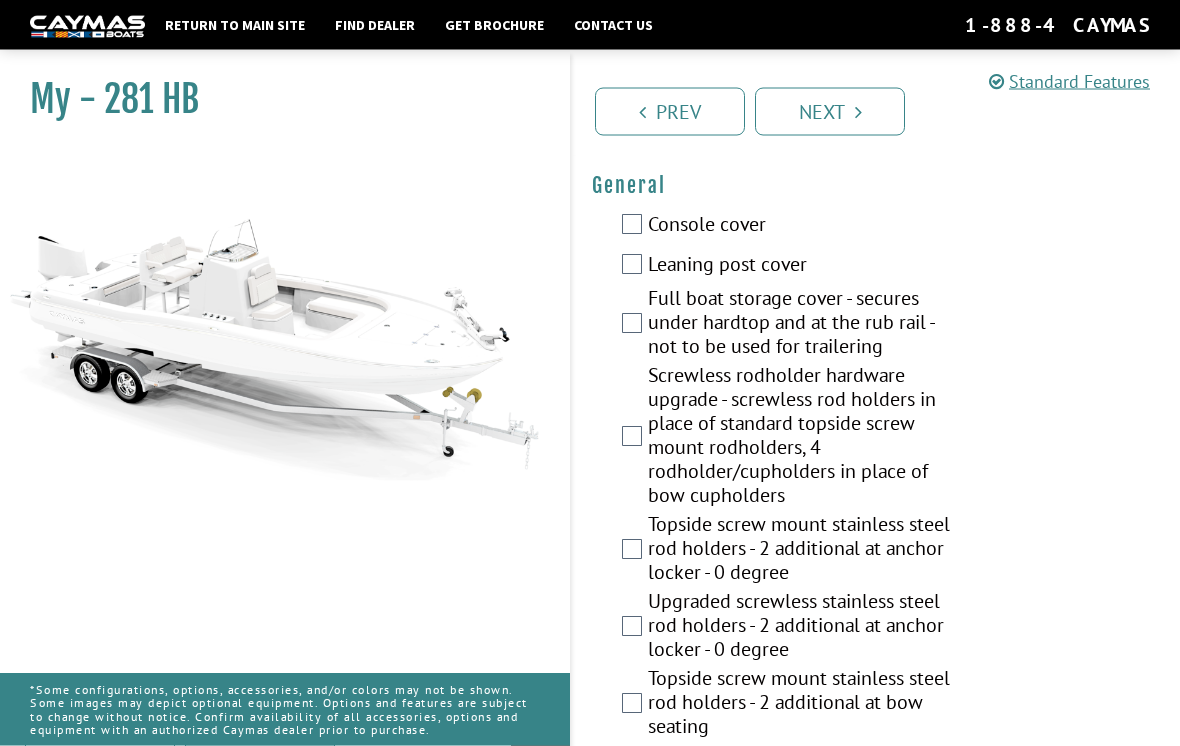 click on "Screwless rodholder hardware upgrade - screwless rod holders in place of standard topside screw mount rodholders, 4 rodholder/cupholders in place of bow cupholders" at bounding box center (806, 438) 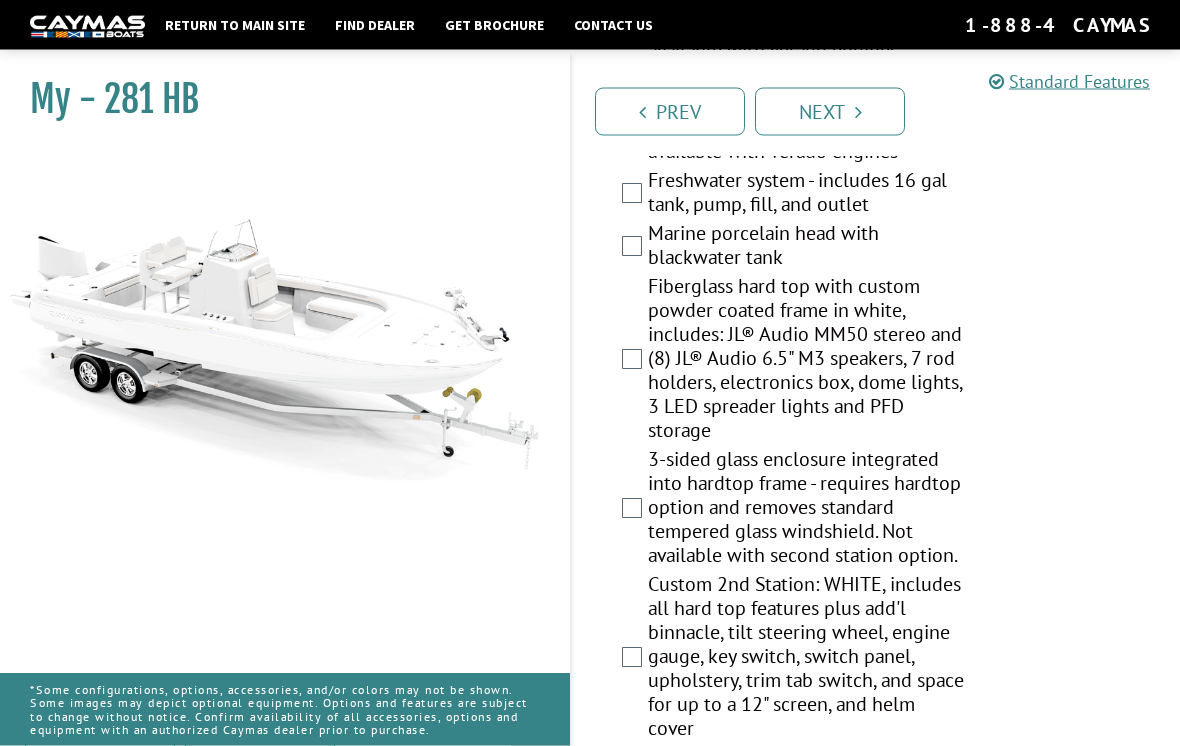 scroll, scrollTop: 2681, scrollLeft: 0, axis: vertical 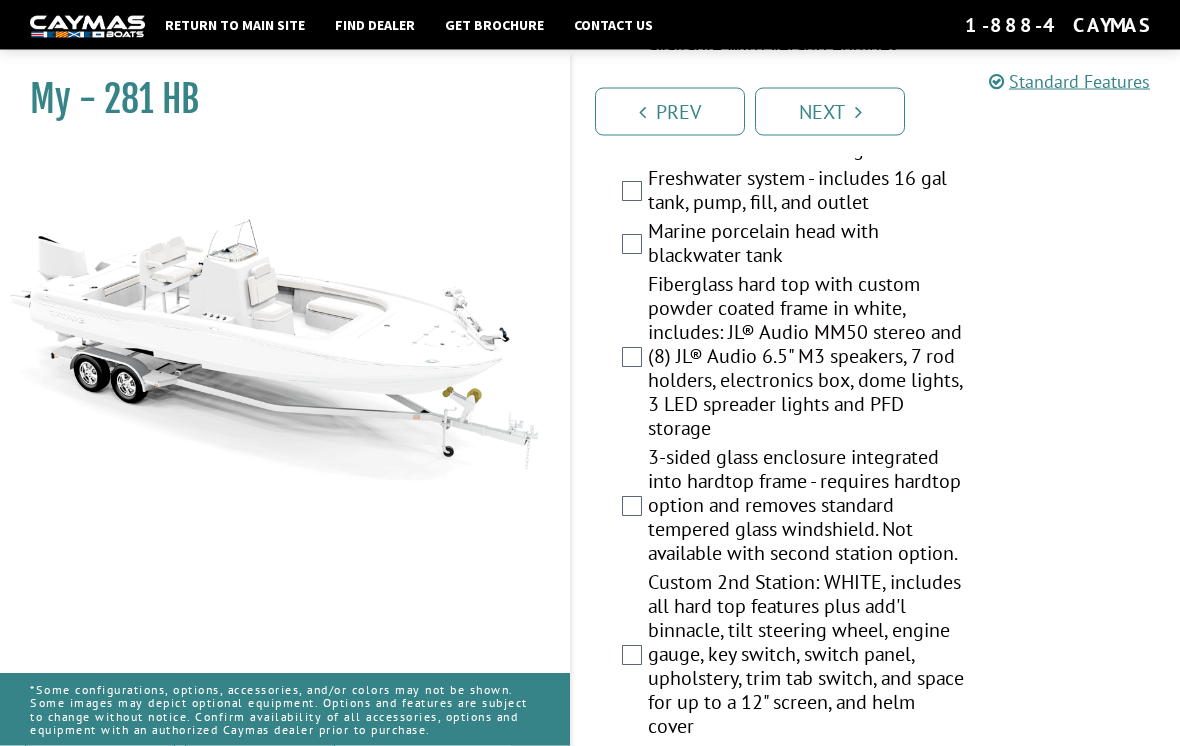click on "Fiberglass hard top with custom powder coated frame in white, includes: JL® Audio MM50 stereo and (8) JL® Audio 6.5" M3 speakers, 7 rod holders, electronics box, dome lights, 3 LED spreader lights and PFD storage" at bounding box center [806, 359] 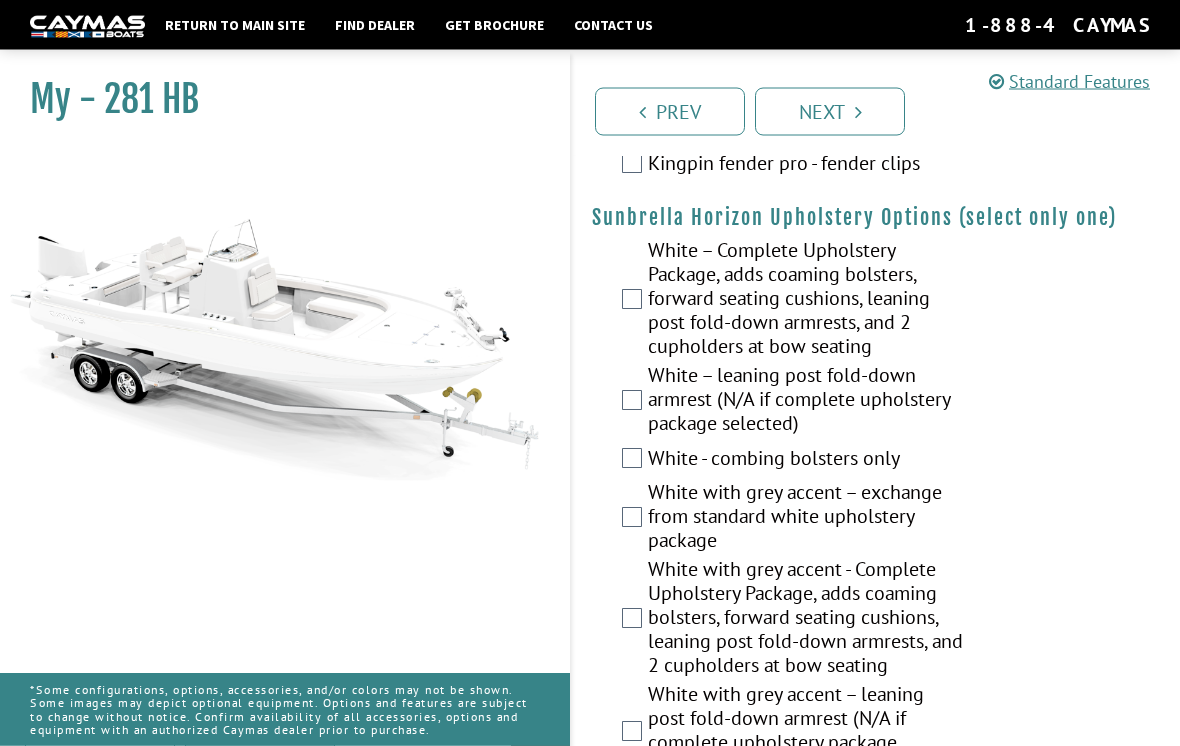 scroll, scrollTop: 4979, scrollLeft: 0, axis: vertical 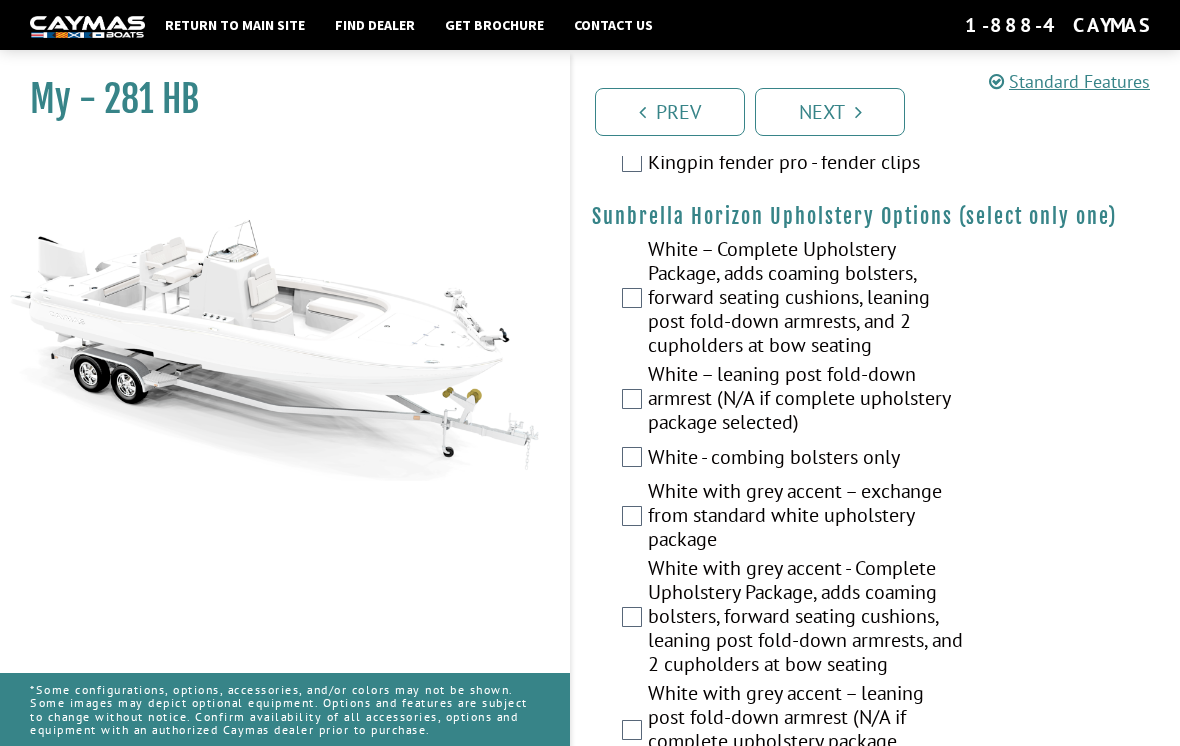 click on "White – Complete Upholstery Package, adds coaming bolsters, forward seating cushions, leaning post fold-down armrests, and 2 cupholders at bow seating" at bounding box center [876, 299] 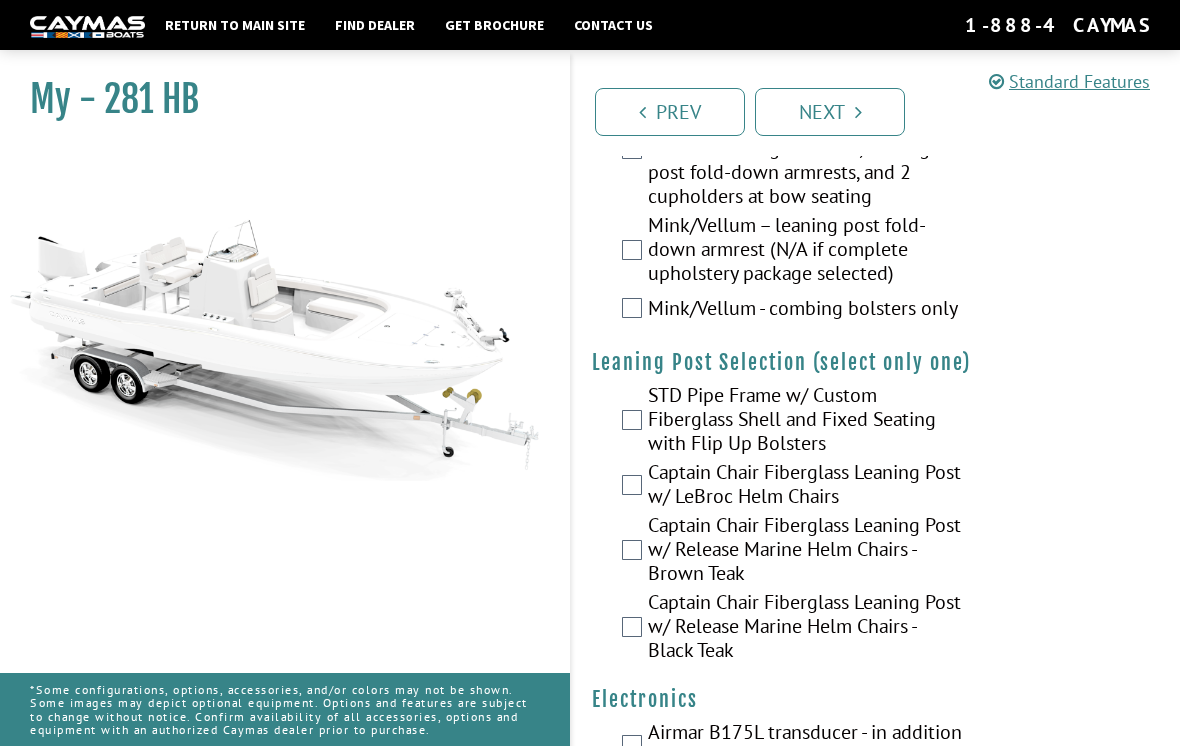 scroll, scrollTop: 6136, scrollLeft: 0, axis: vertical 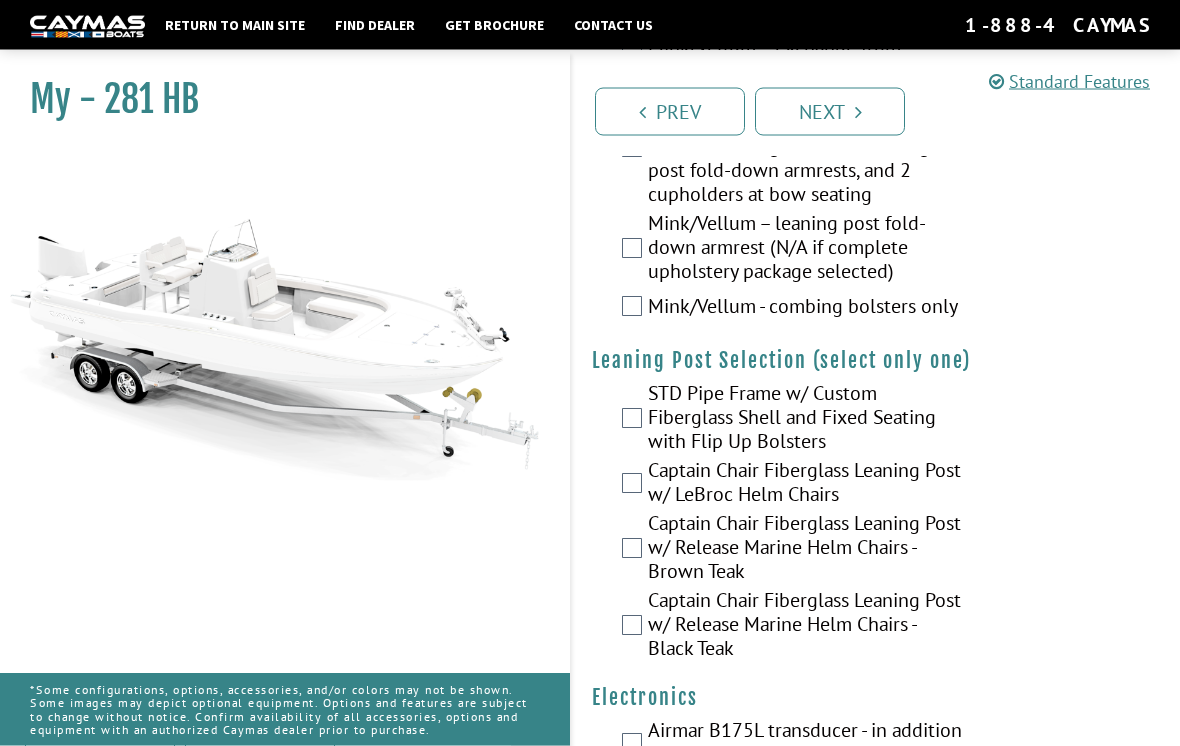 click on "STD Pipe Frame w/ Custom Fiberglass Shell and Fixed Seating with Flip Up Bolsters" at bounding box center (806, 420) 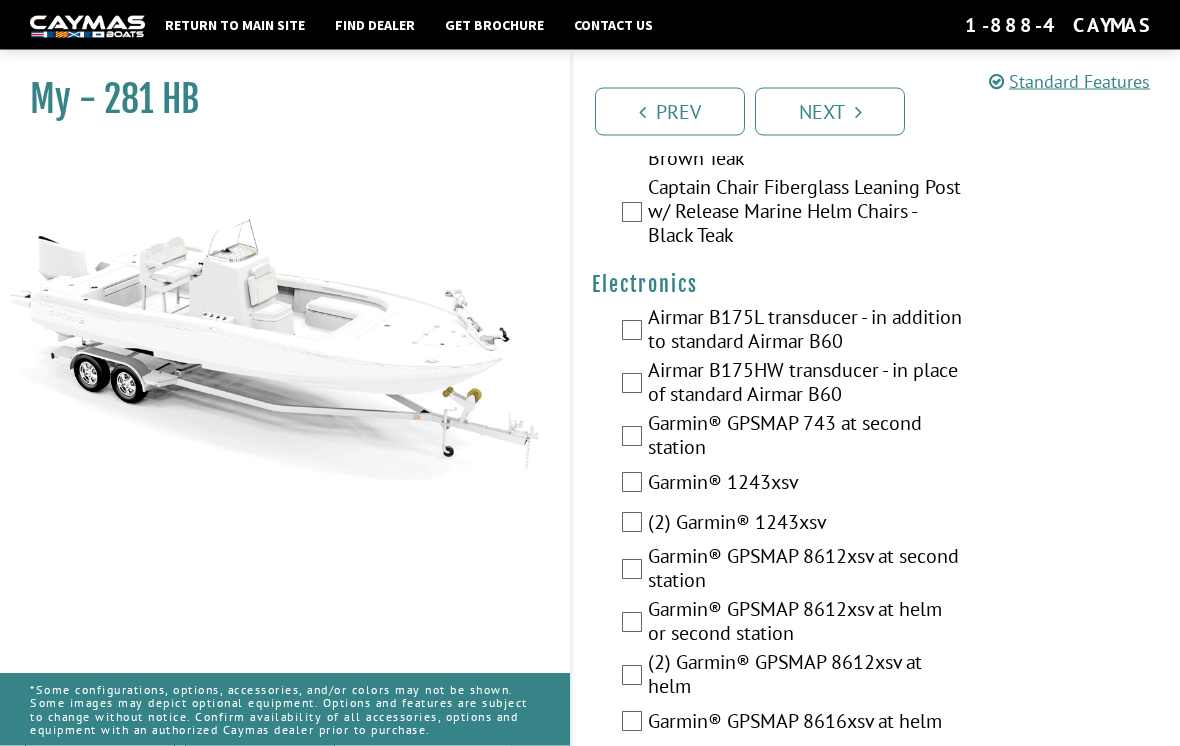 scroll, scrollTop: 6552, scrollLeft: 0, axis: vertical 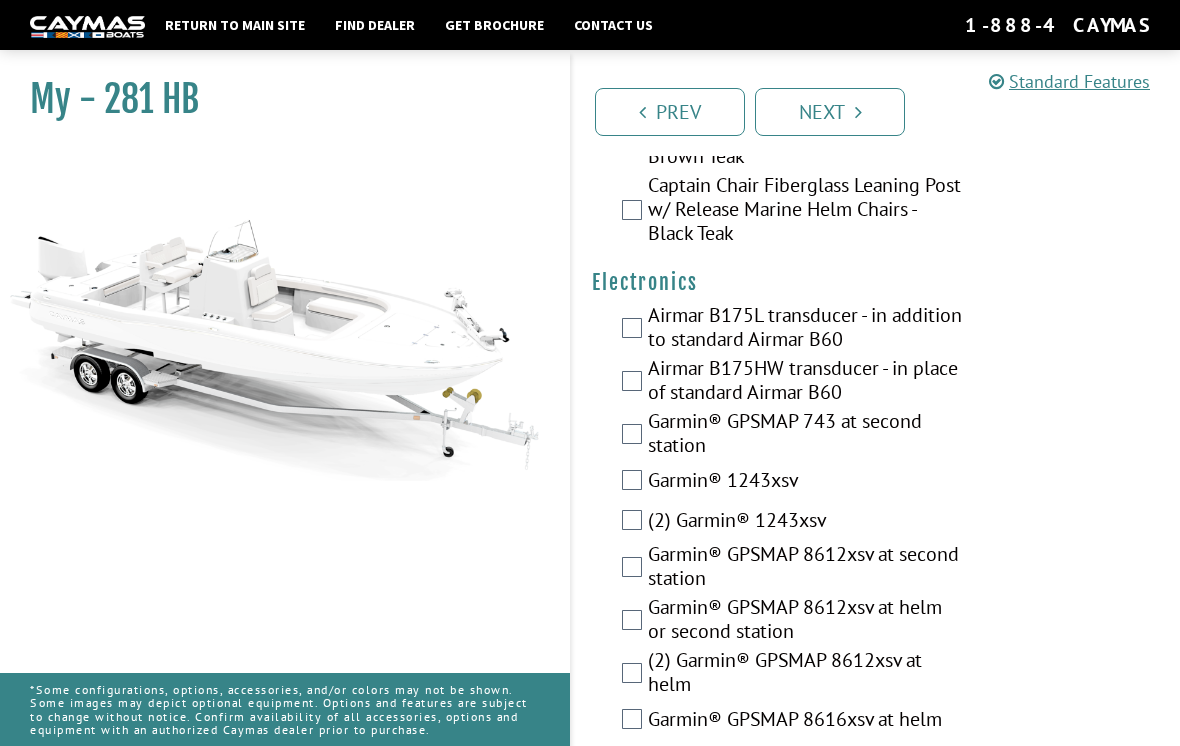 click on "Garmin® GPSMAP 743 at second station" at bounding box center (806, 435) 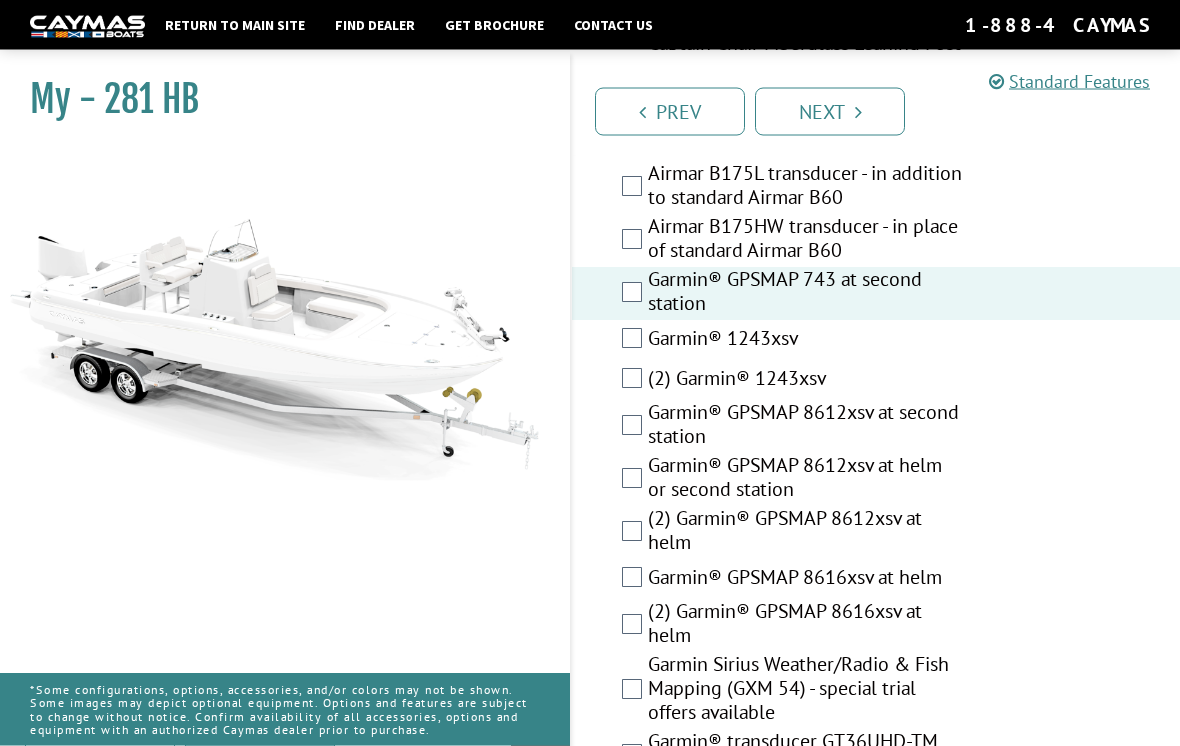 scroll, scrollTop: 6694, scrollLeft: 0, axis: vertical 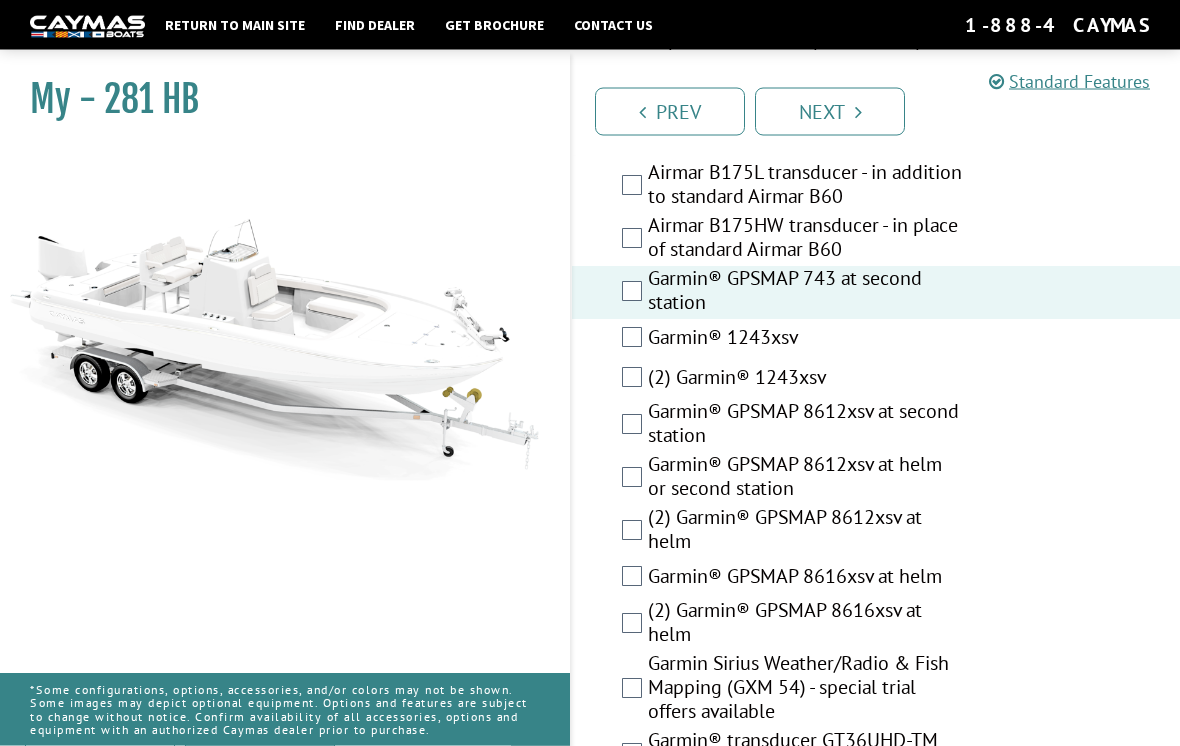 click on "(2) Garmin® GPSMAP 8612xsv at helm" at bounding box center (806, 532) 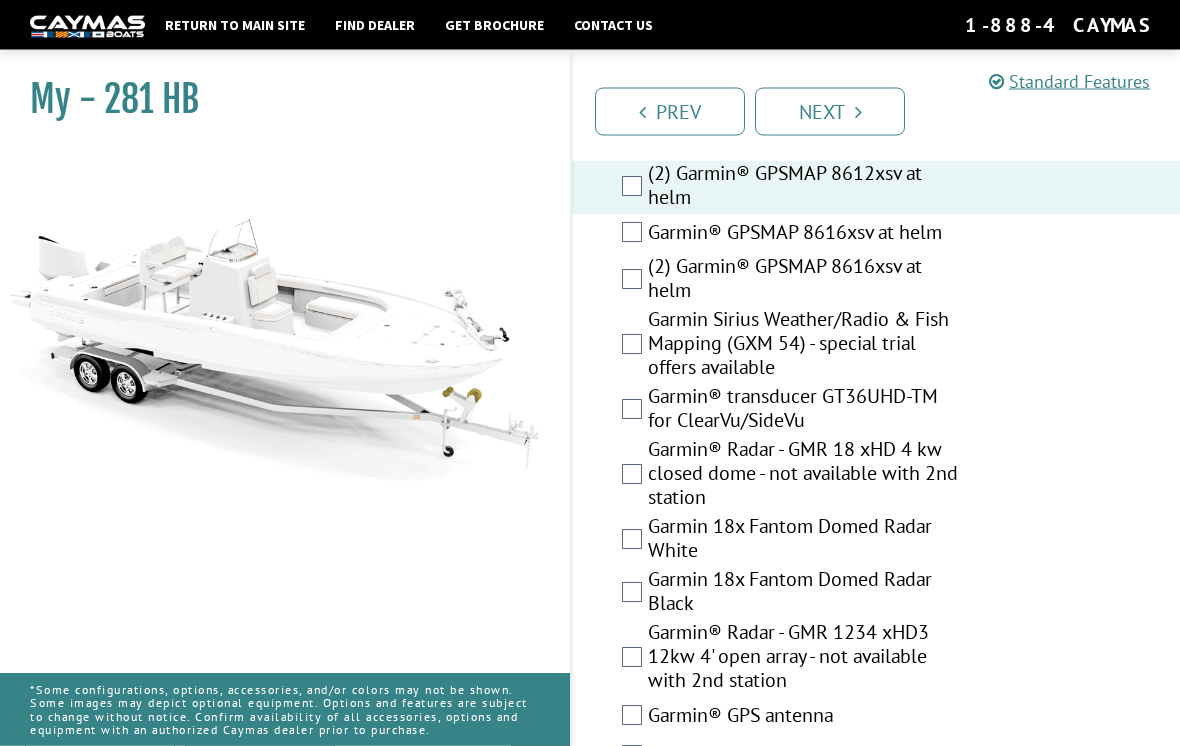 scroll, scrollTop: 7040, scrollLeft: 0, axis: vertical 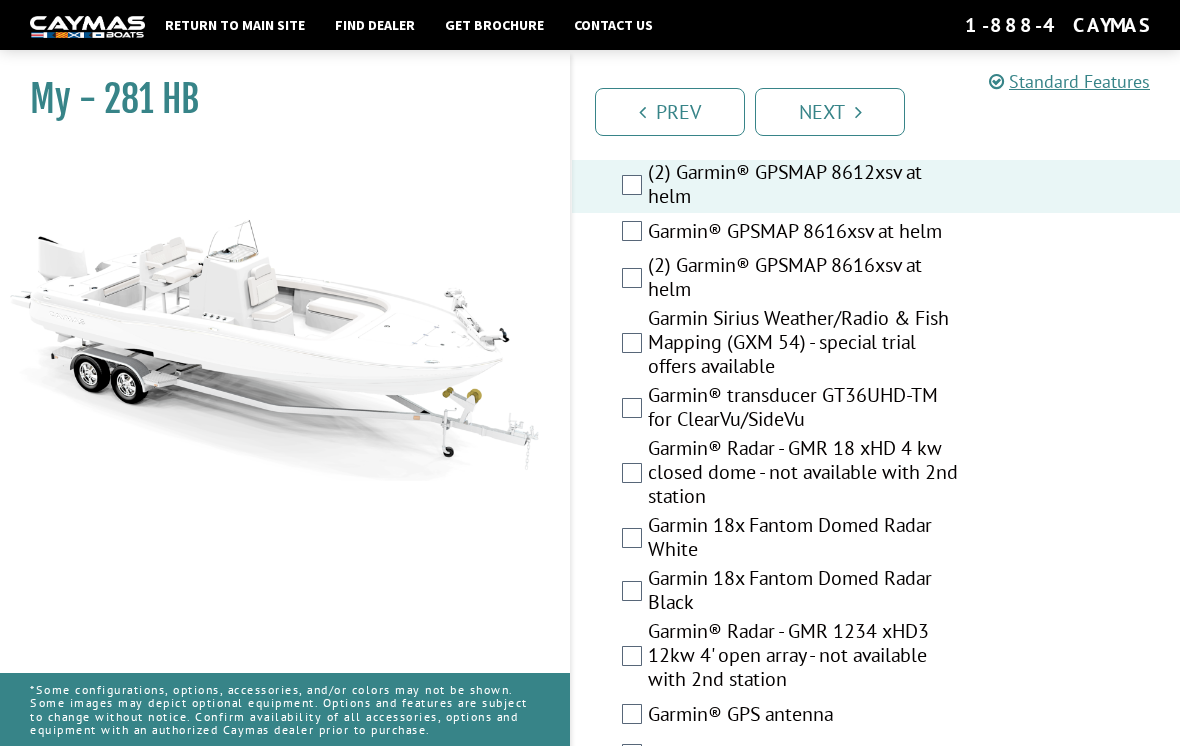 click on "(2) Garmin® GPSMAP 8616xsv at helm" at bounding box center [876, 279] 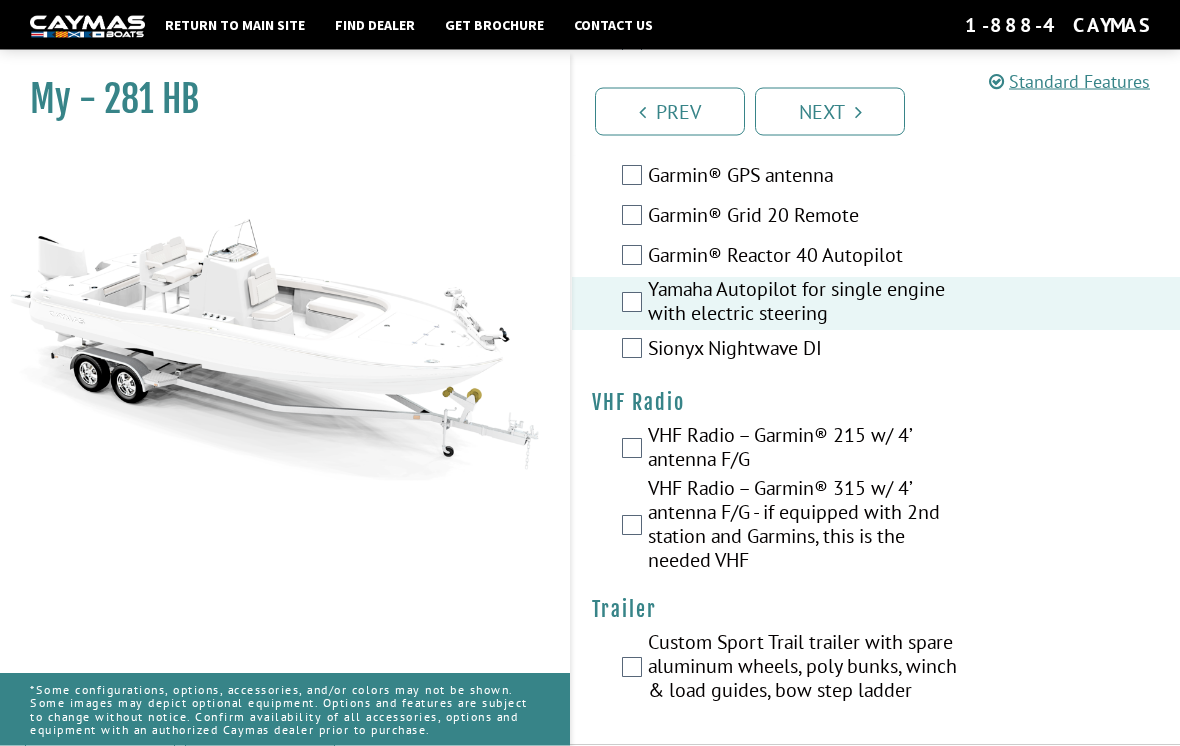 scroll, scrollTop: 7608, scrollLeft: 0, axis: vertical 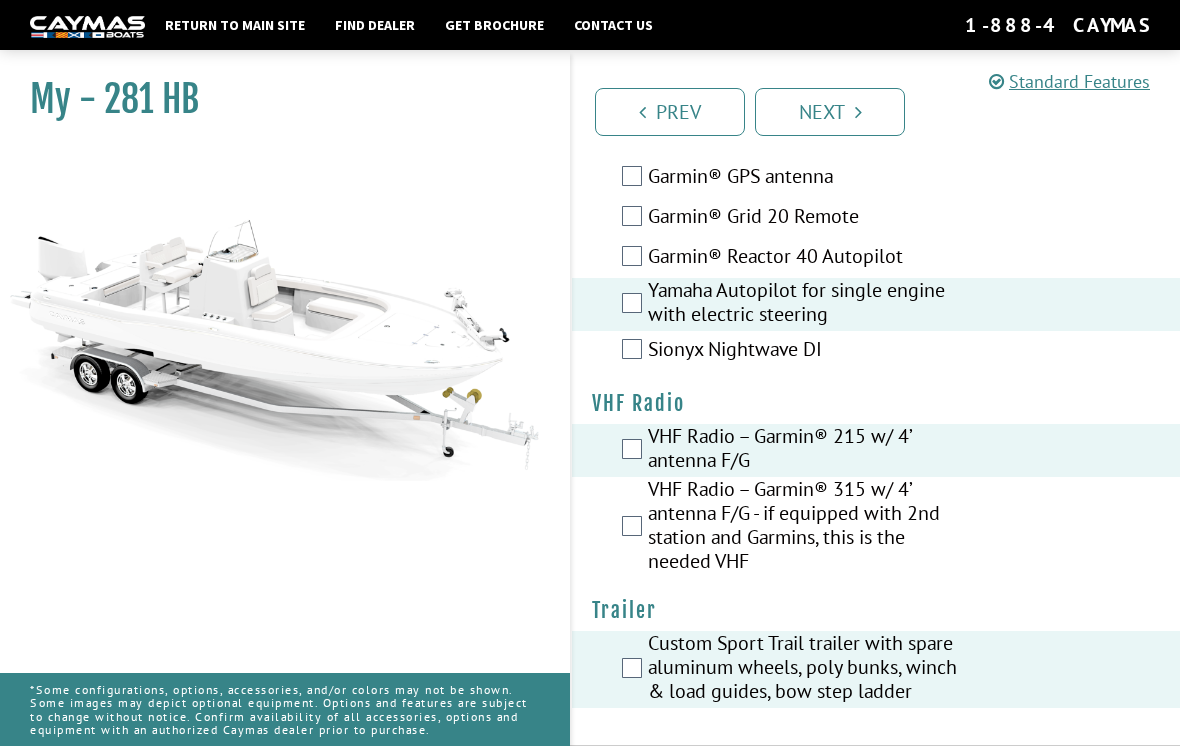 click on "Next" at bounding box center (830, 112) 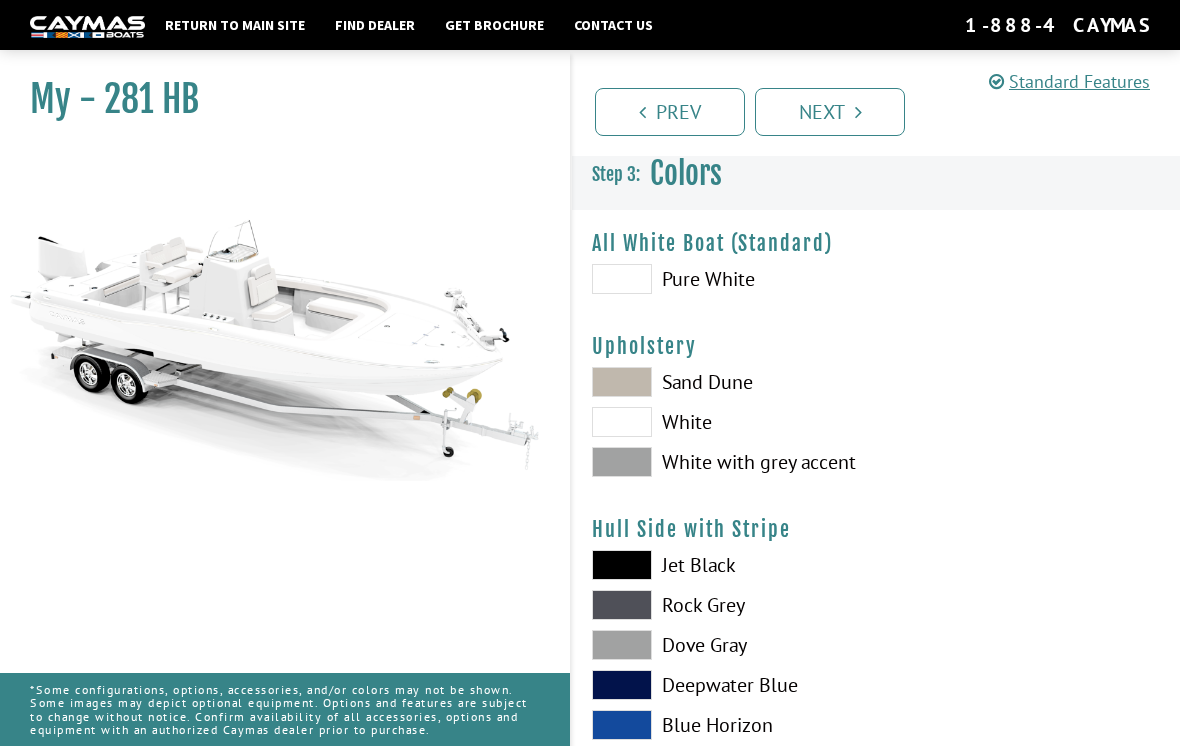 scroll, scrollTop: 0, scrollLeft: 0, axis: both 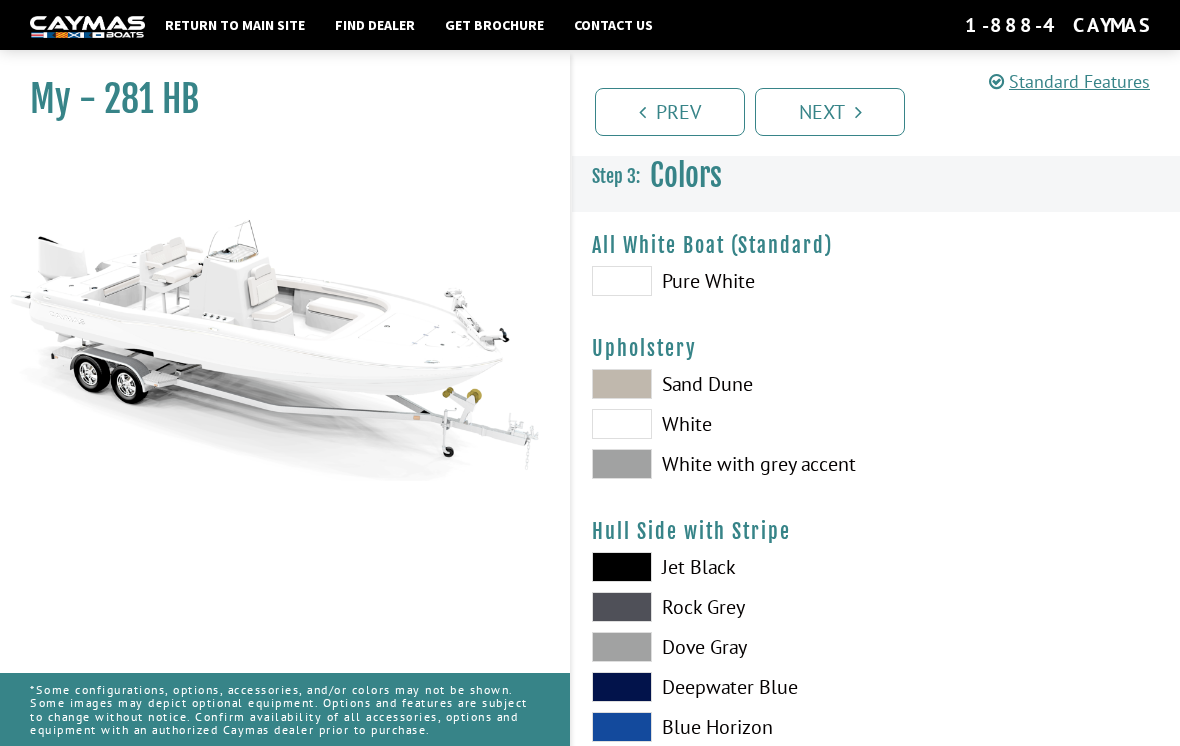 click on "Pure White" at bounding box center [724, 281] 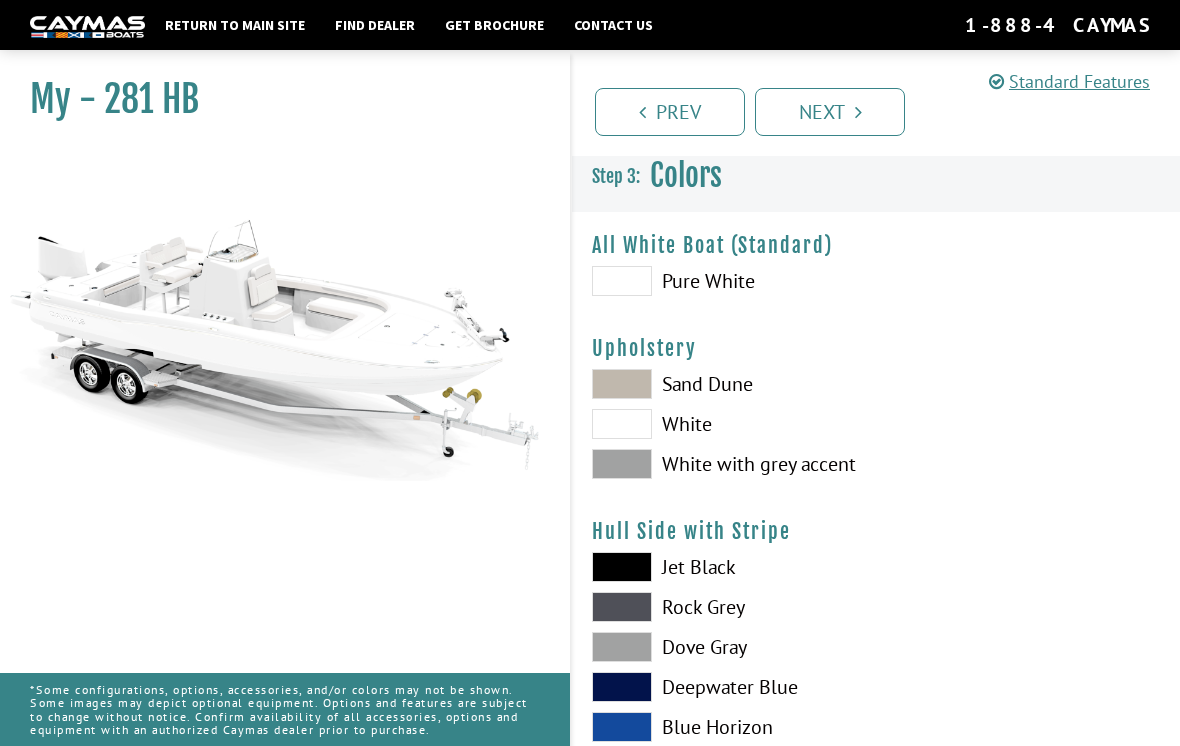 click on "Sand Dune" at bounding box center [724, 384] 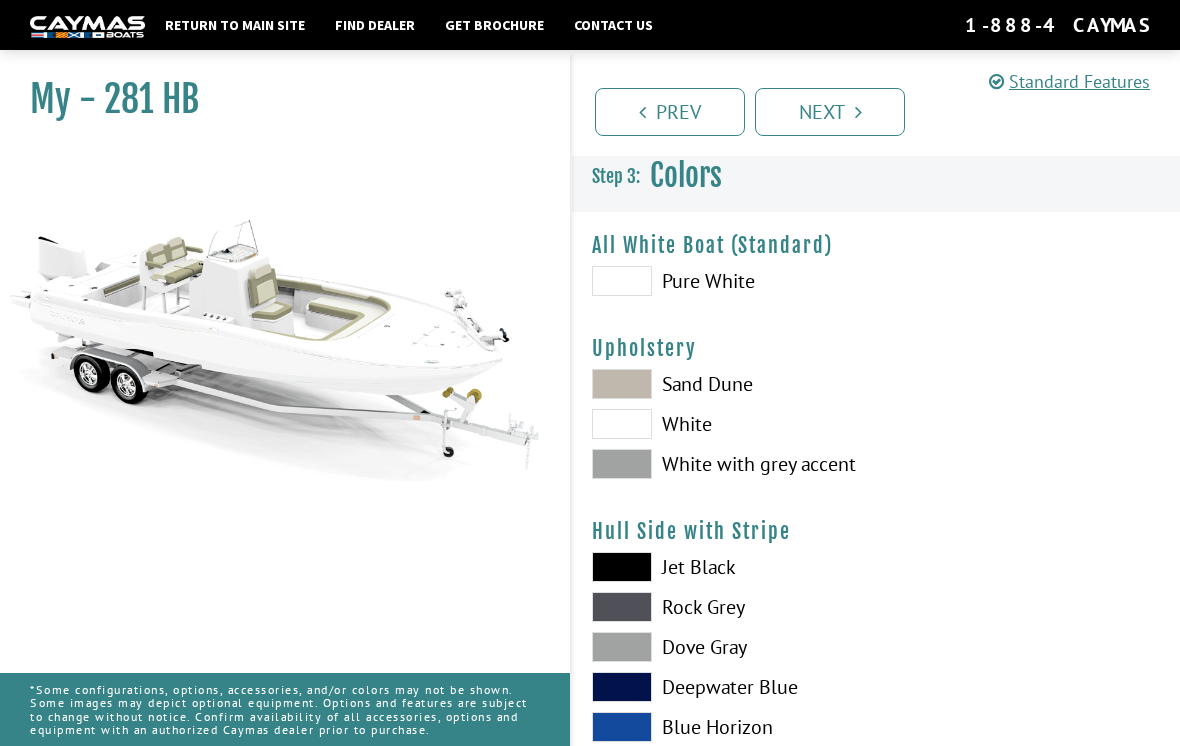 click at bounding box center [622, 424] 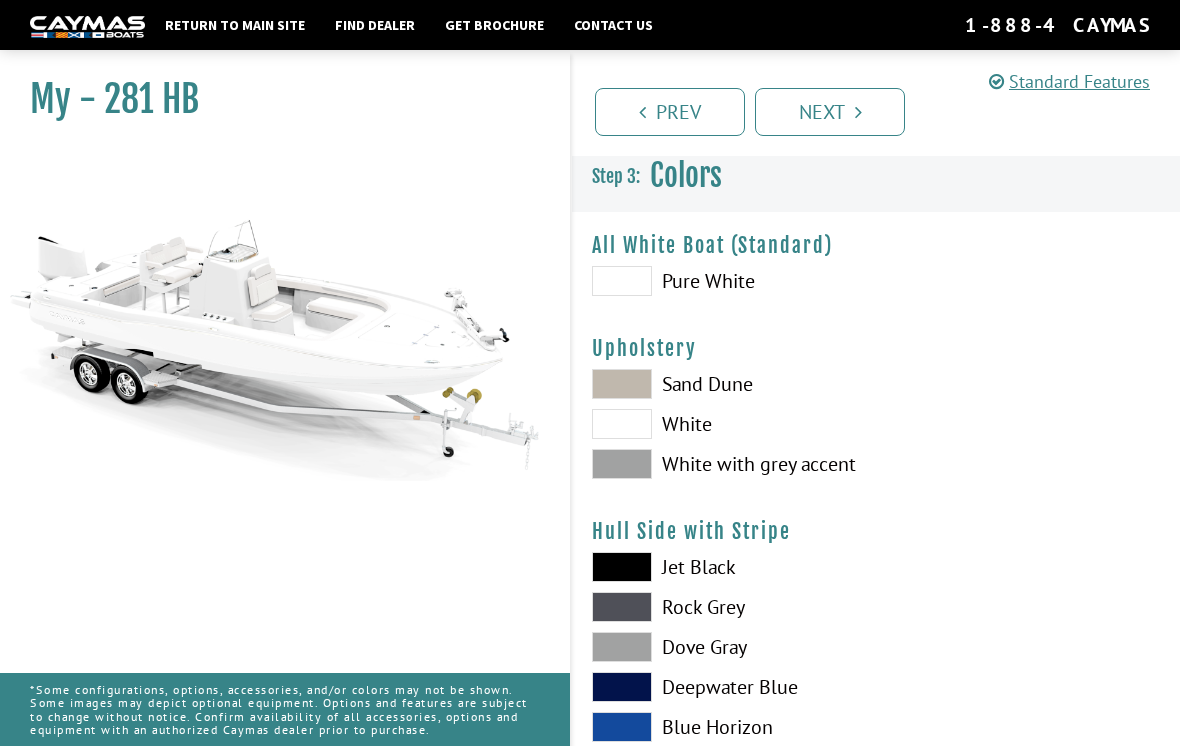 click at bounding box center (622, 464) 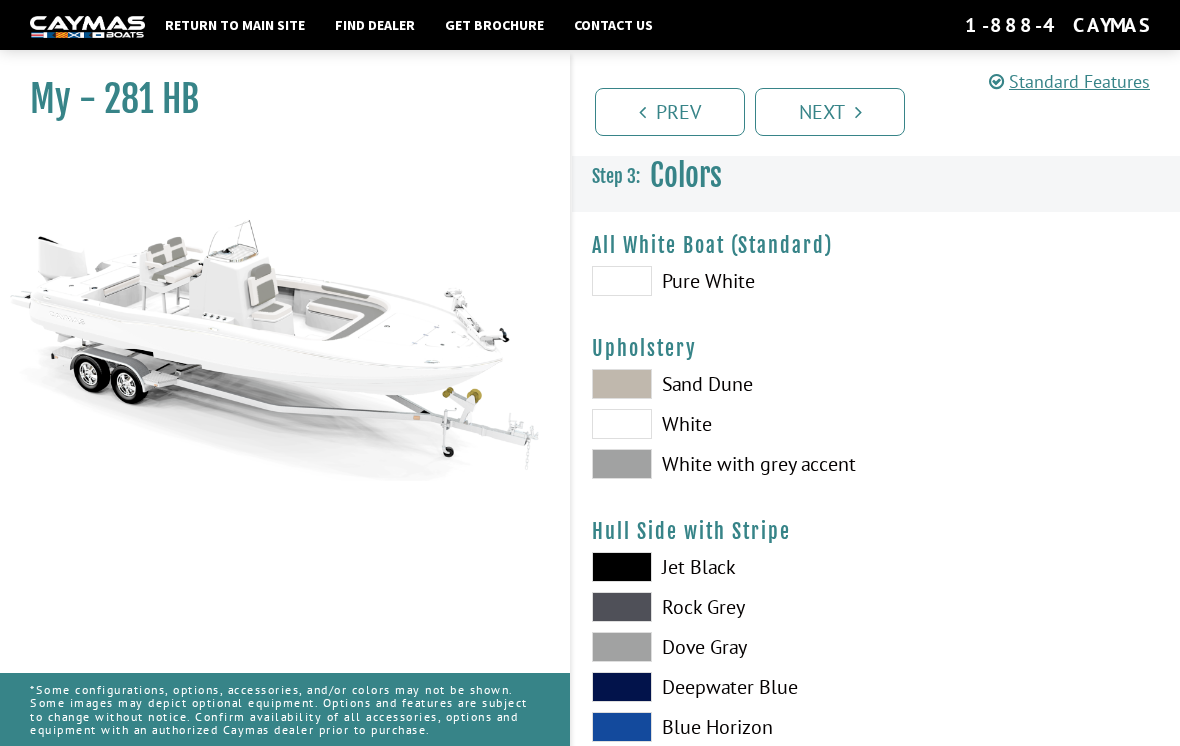 click at bounding box center (622, 424) 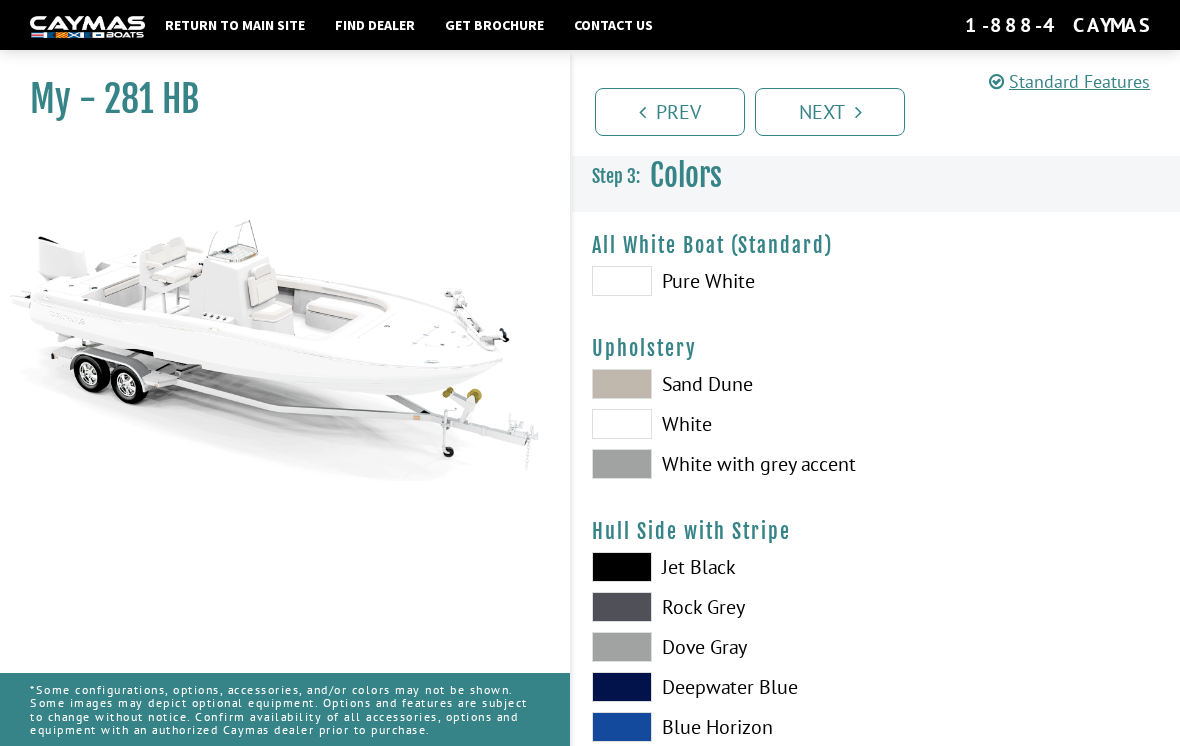 click at bounding box center [622, 281] 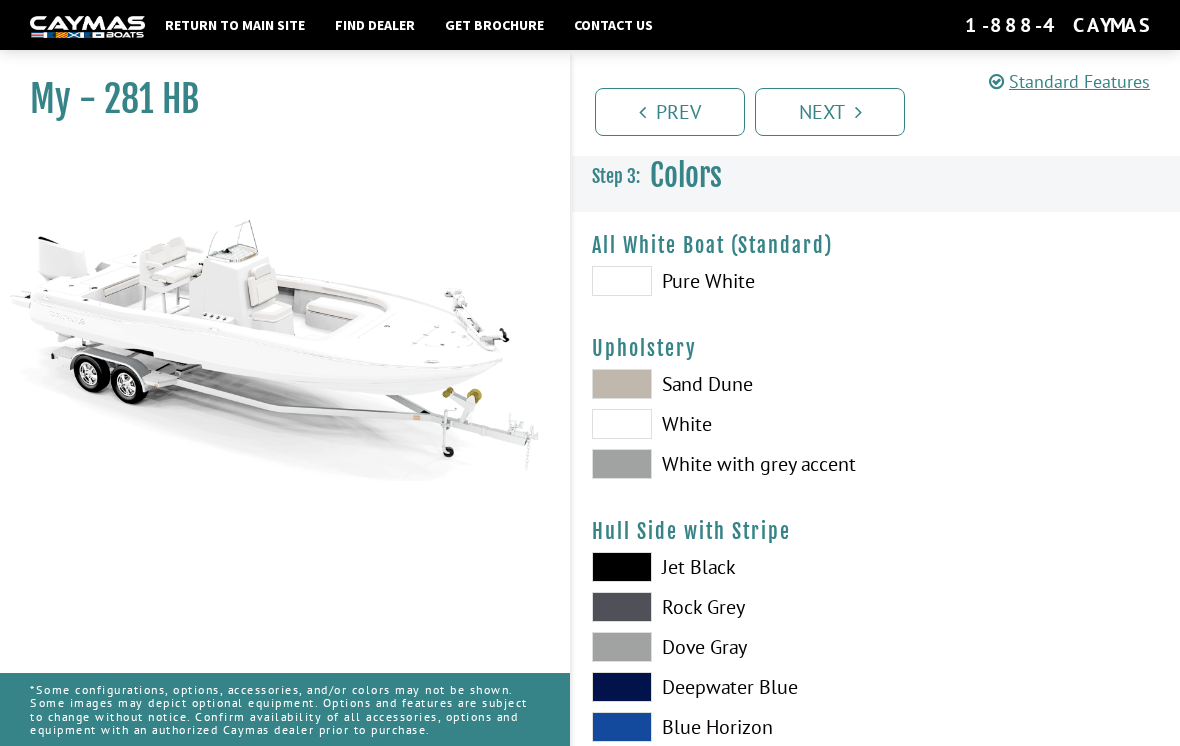 click at bounding box center [622, 281] 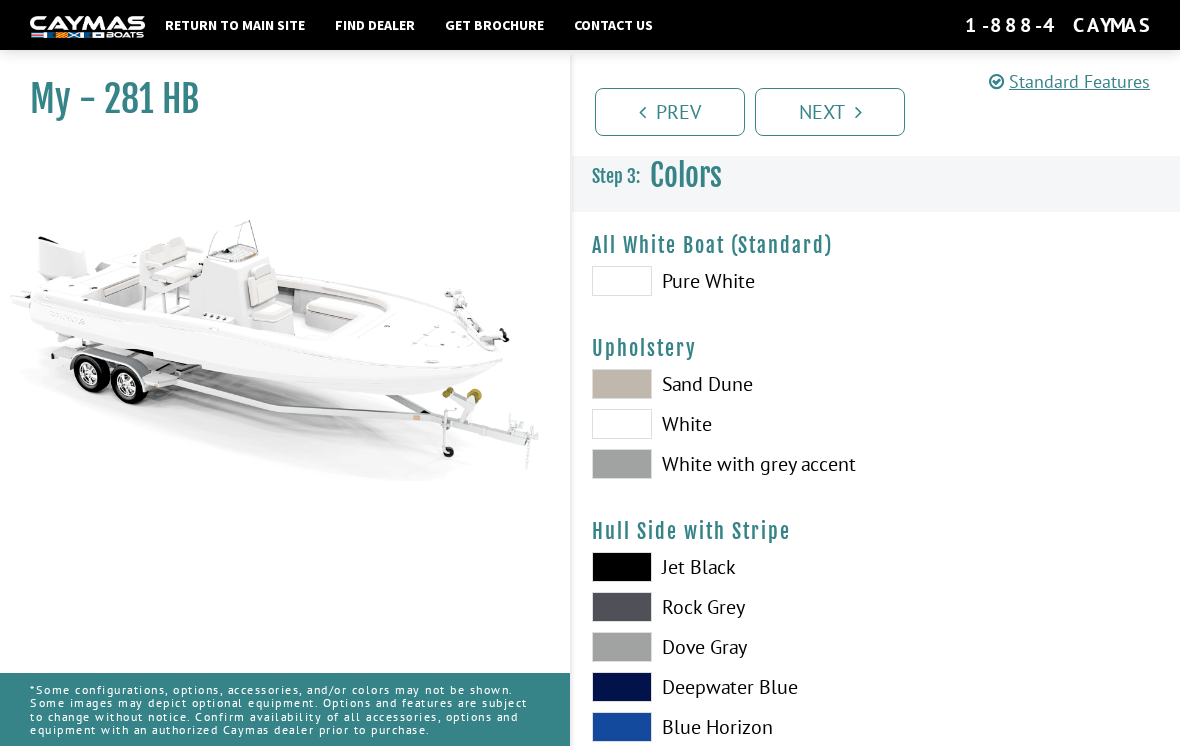 click at bounding box center (622, 281) 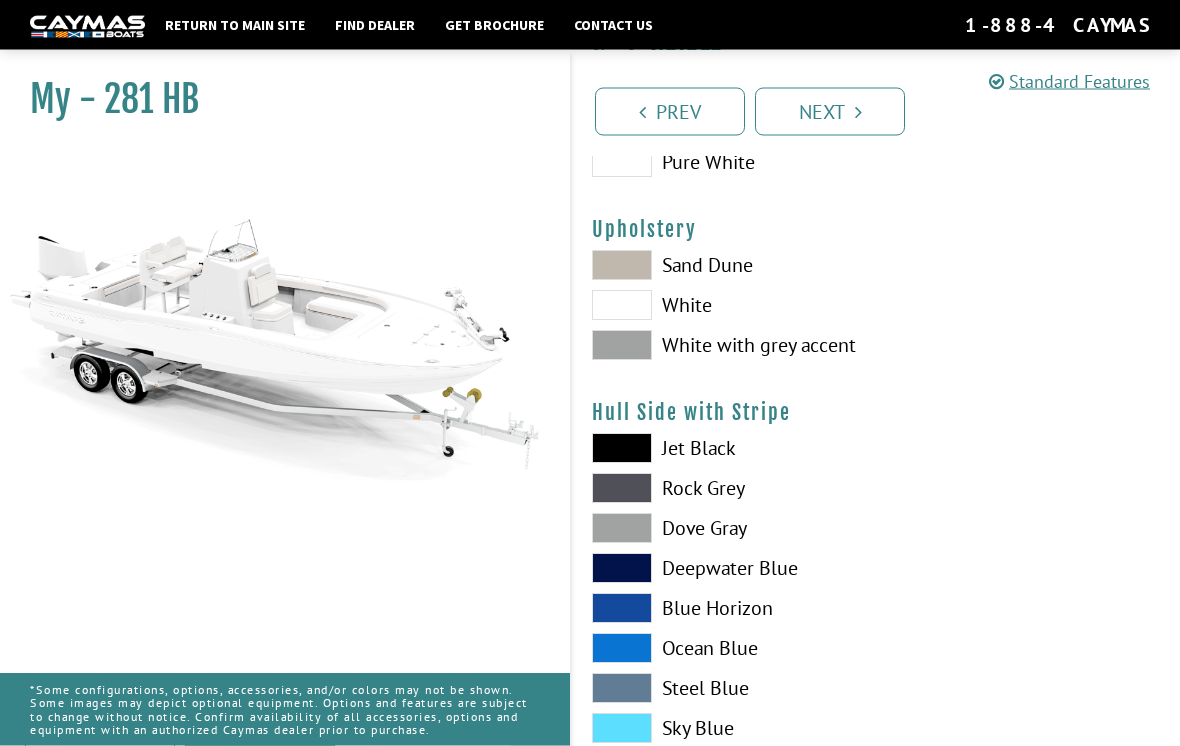 scroll, scrollTop: 136, scrollLeft: 0, axis: vertical 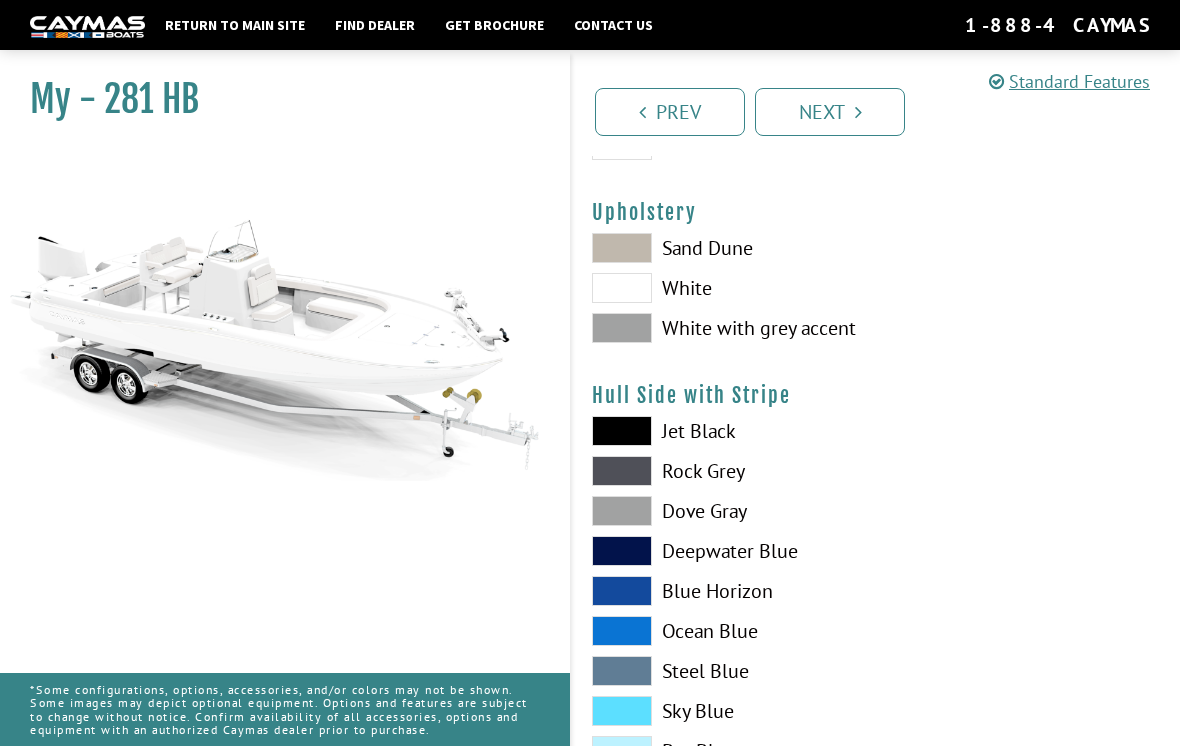 click at bounding box center [622, 631] 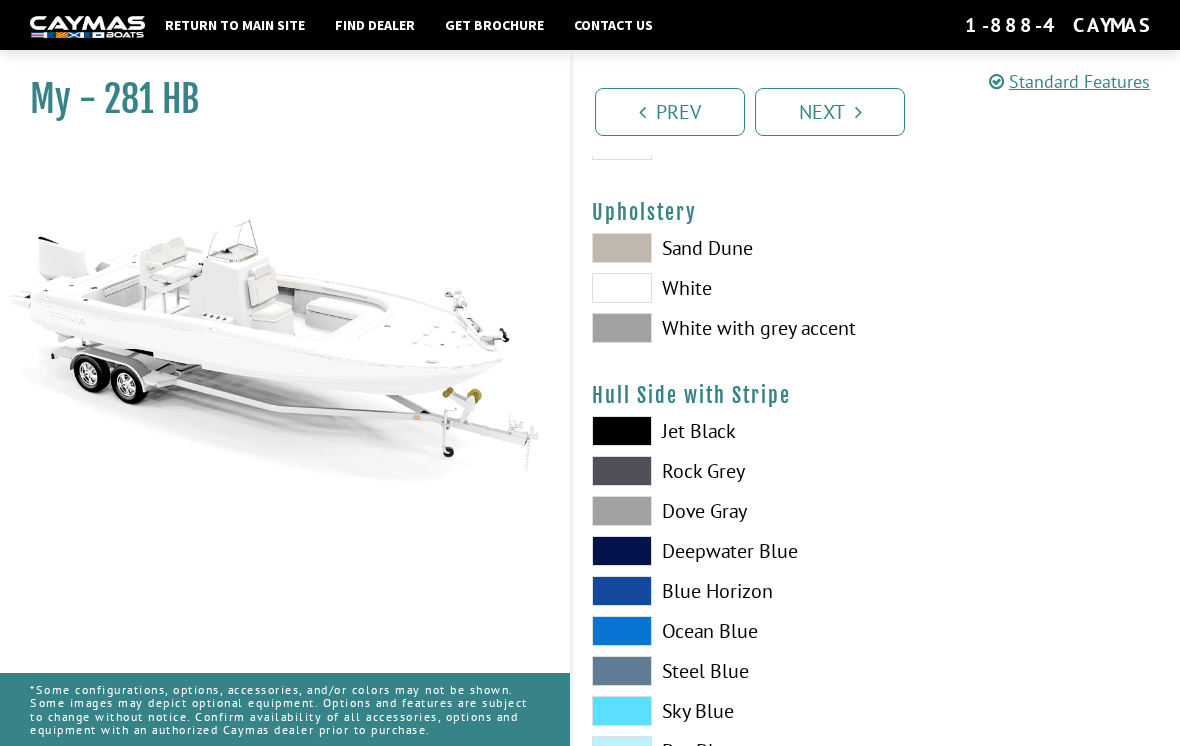 click at bounding box center (622, 671) 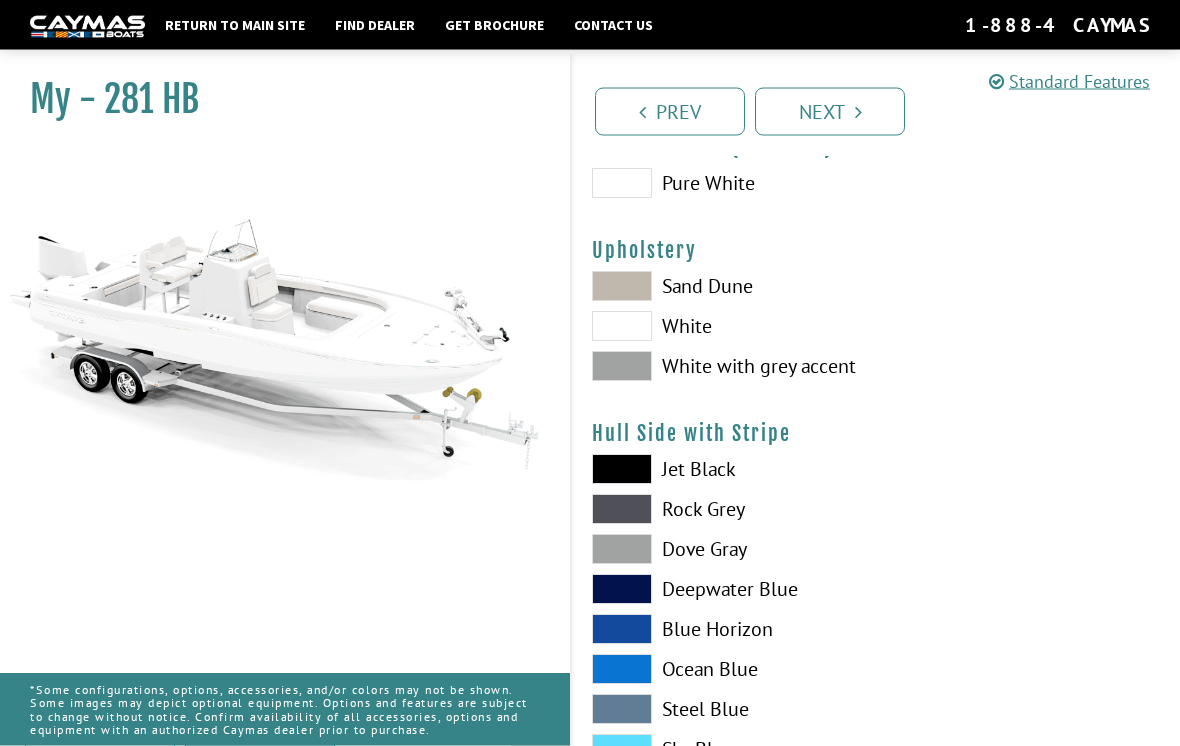 scroll, scrollTop: 99, scrollLeft: 0, axis: vertical 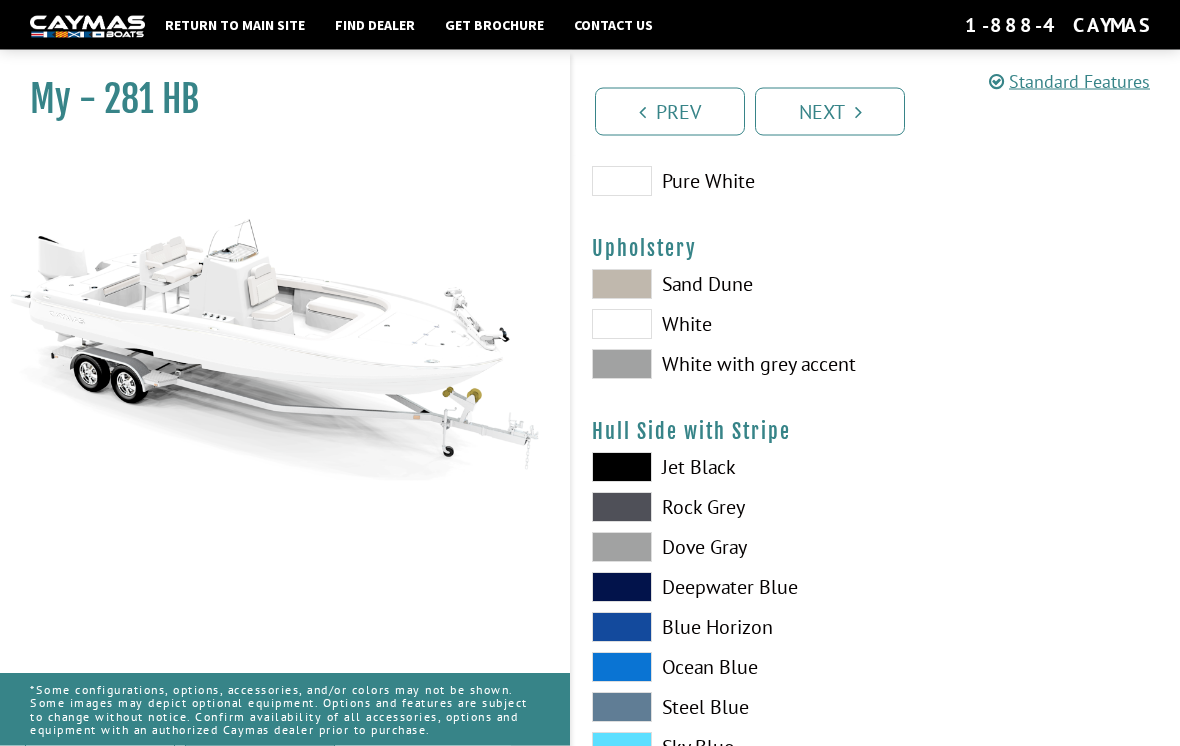click at bounding box center (622, 182) 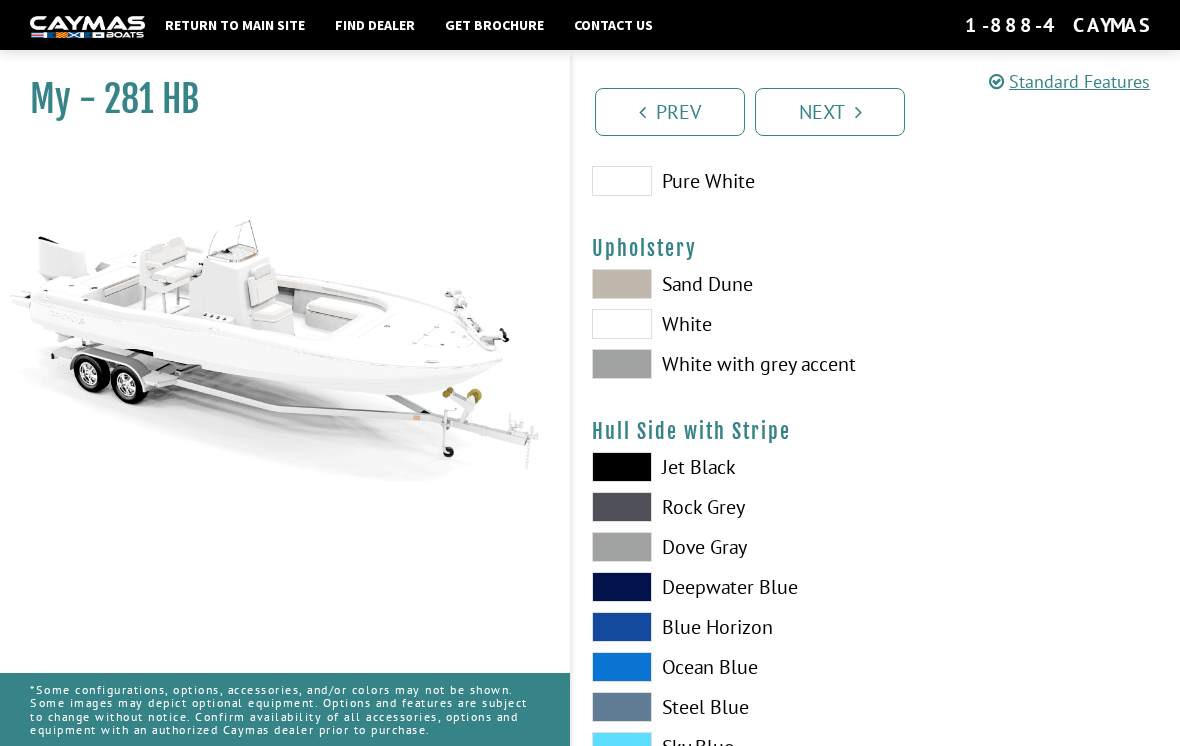 click at bounding box center (622, 467) 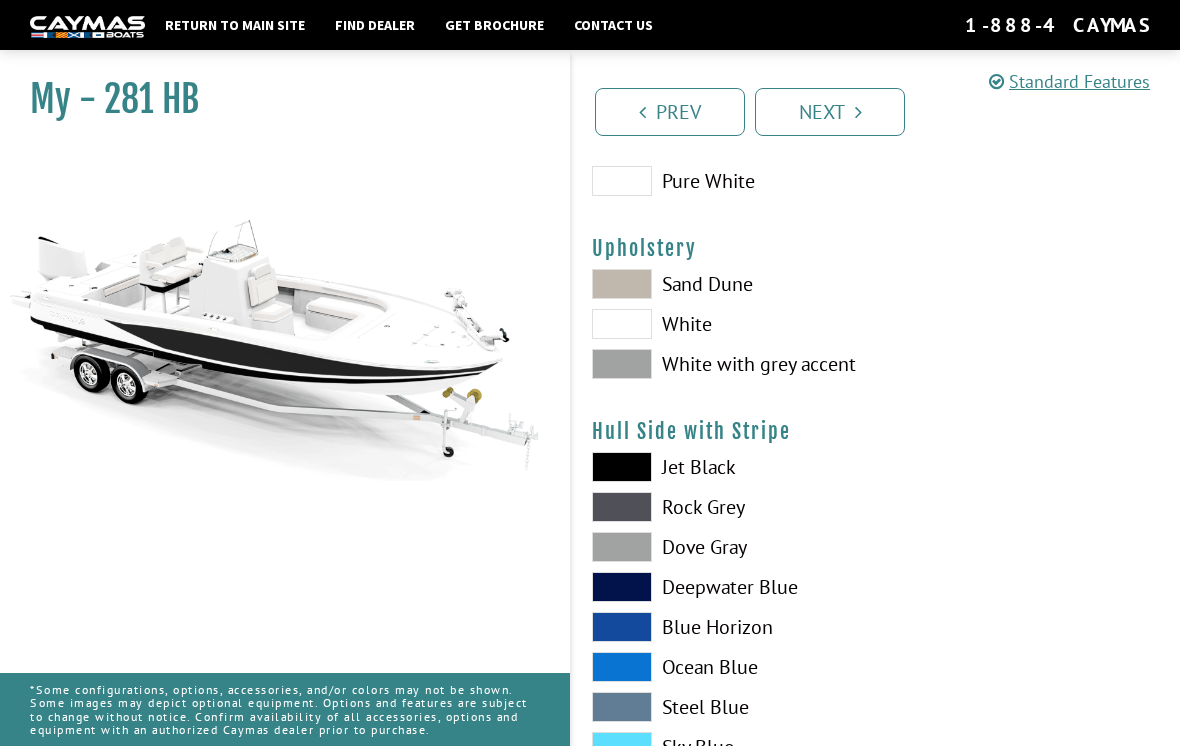 click at bounding box center (622, 467) 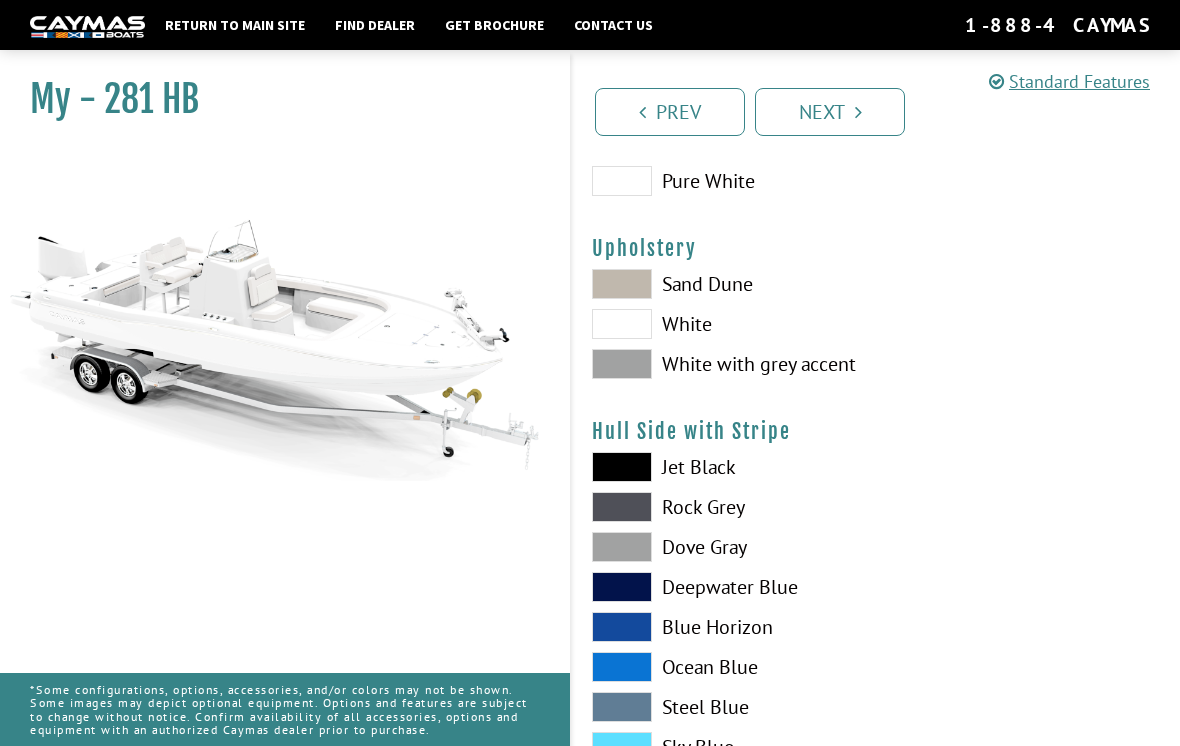 click at bounding box center [622, 181] 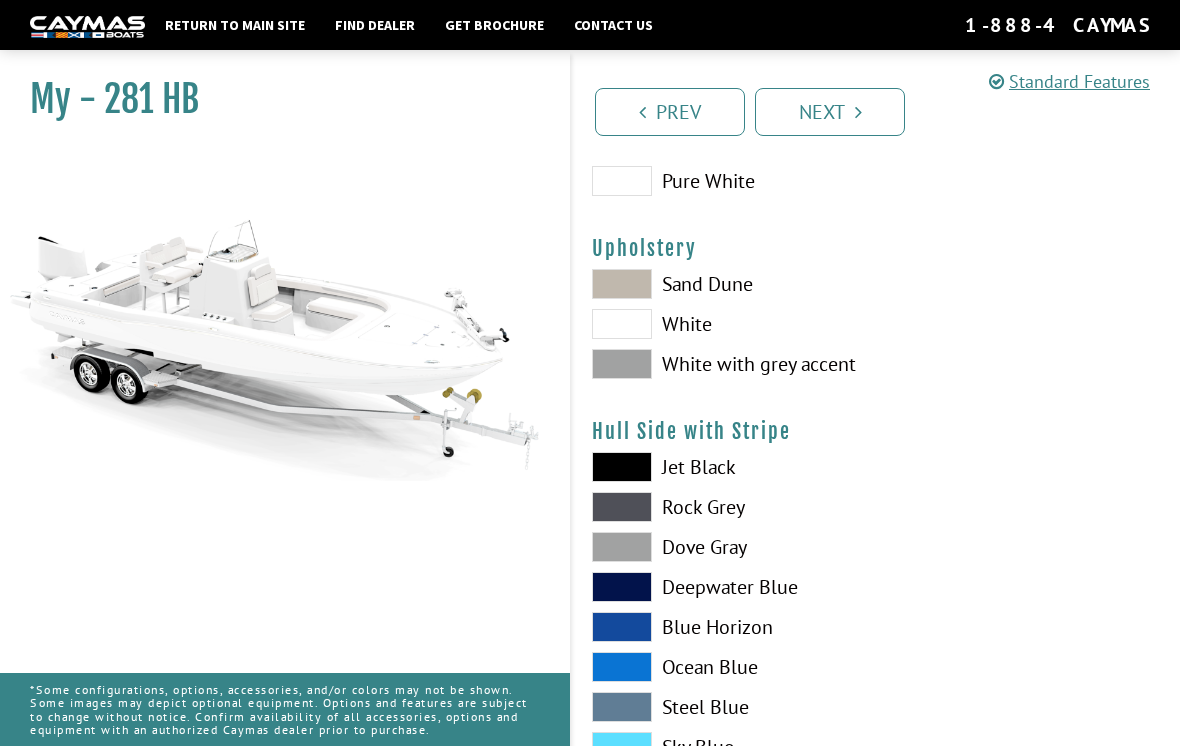 click at bounding box center [622, 467] 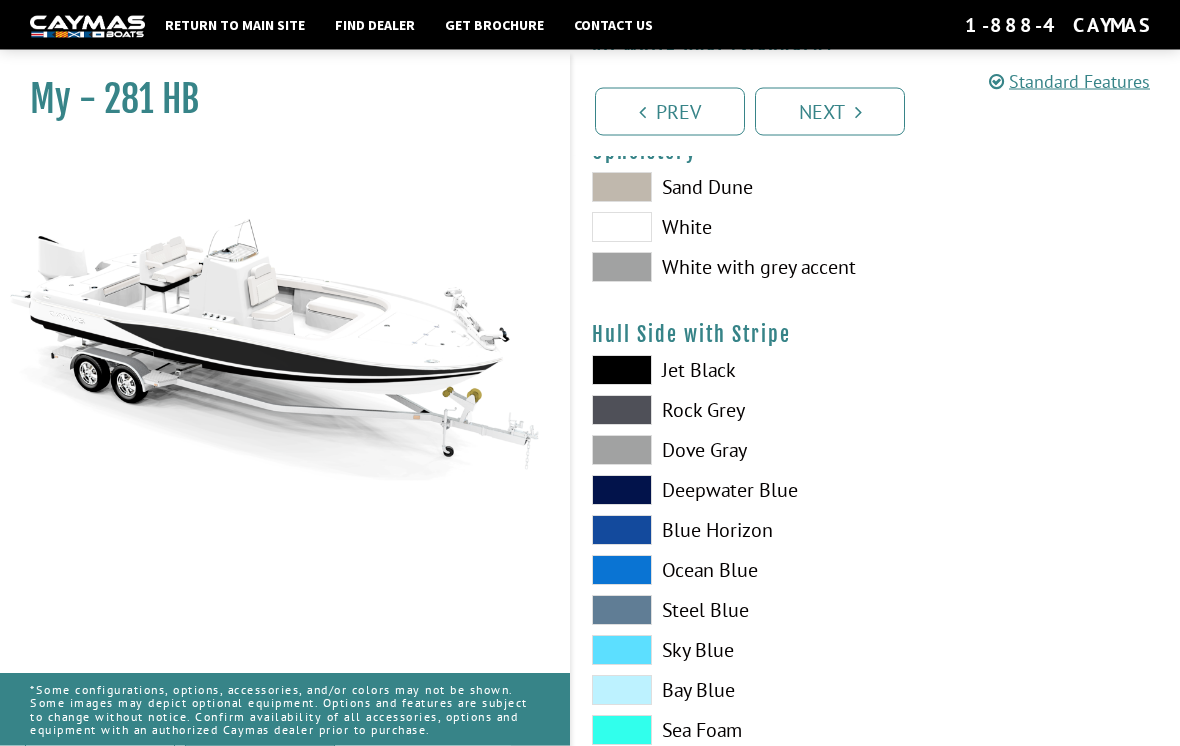 scroll, scrollTop: 197, scrollLeft: 0, axis: vertical 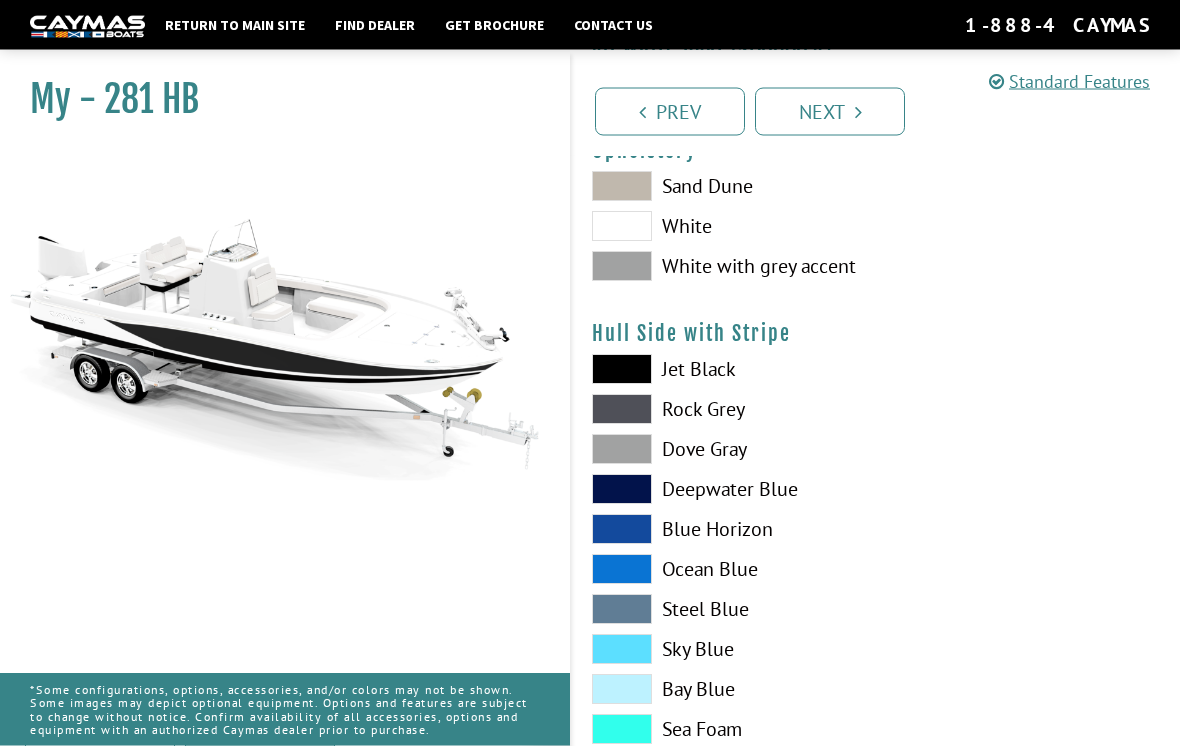 click at bounding box center [622, 650] 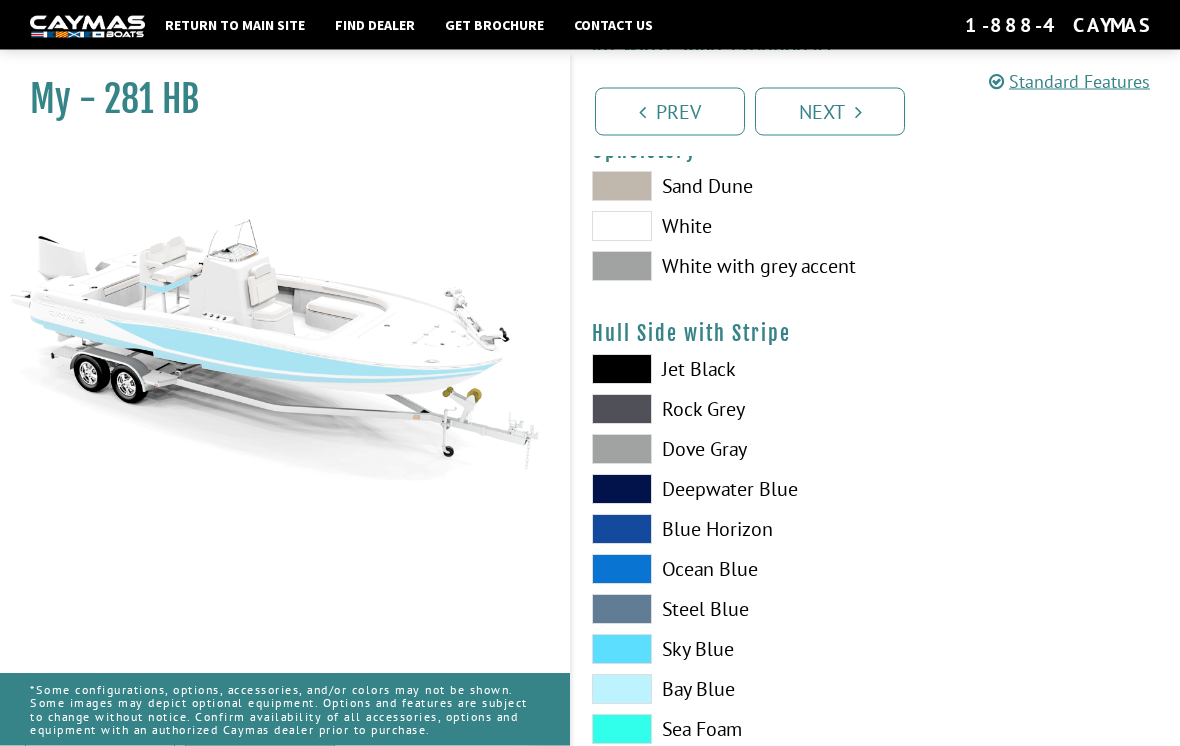 scroll, scrollTop: 198, scrollLeft: 0, axis: vertical 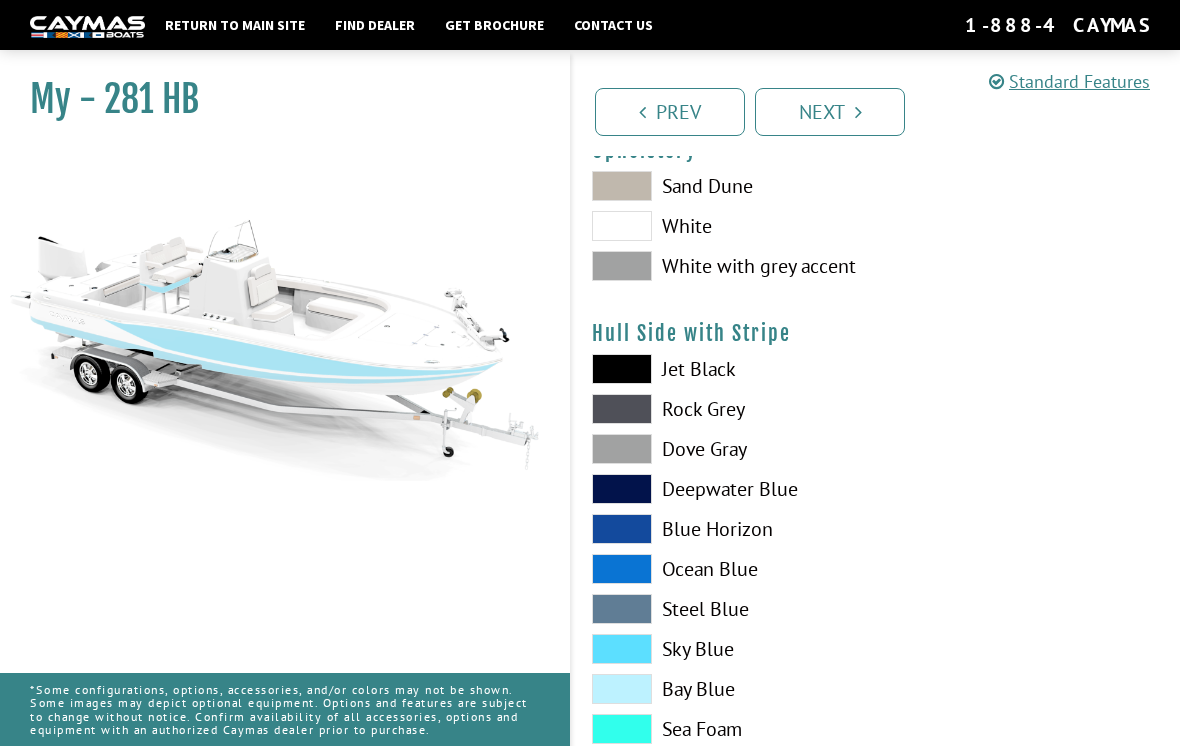click at bounding box center [622, 689] 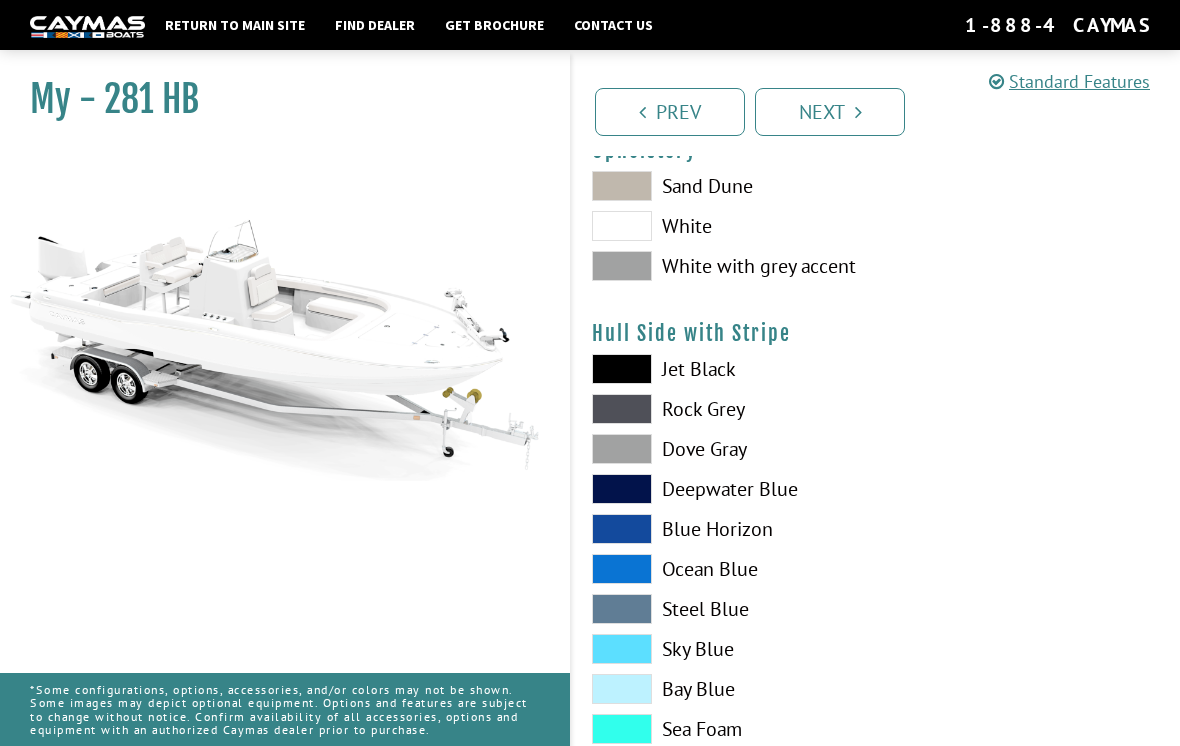 click at bounding box center [622, 649] 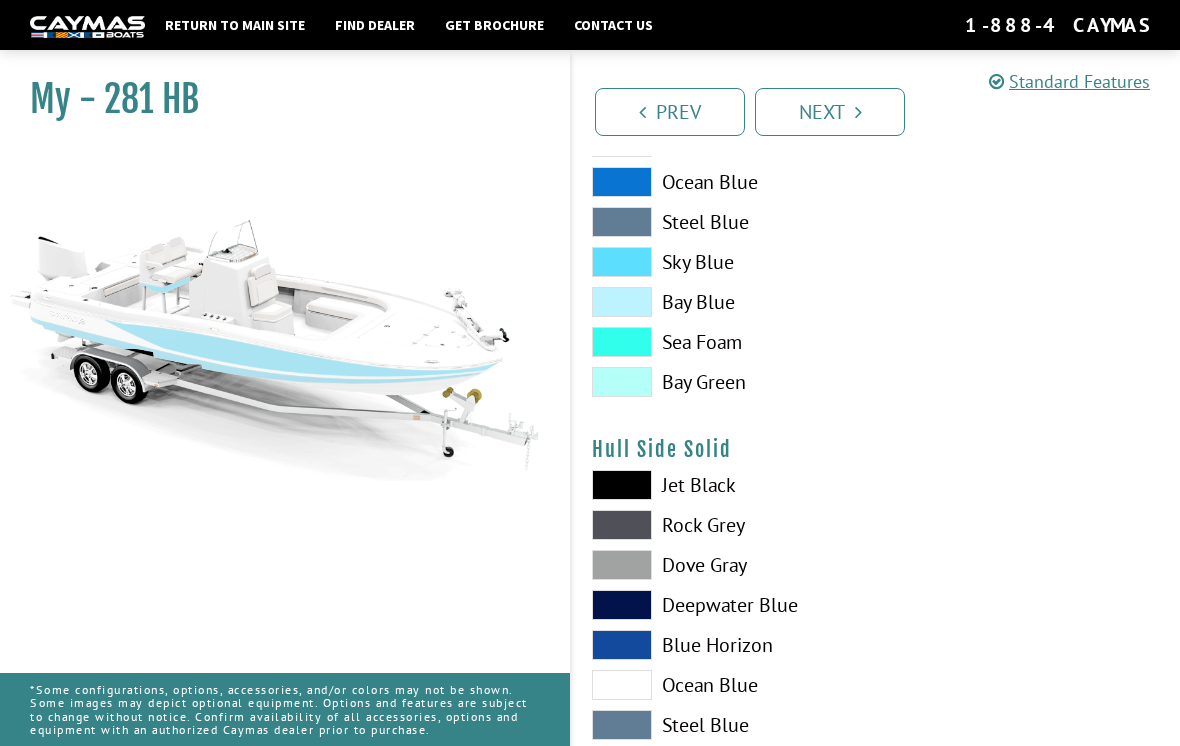 scroll, scrollTop: 594, scrollLeft: 0, axis: vertical 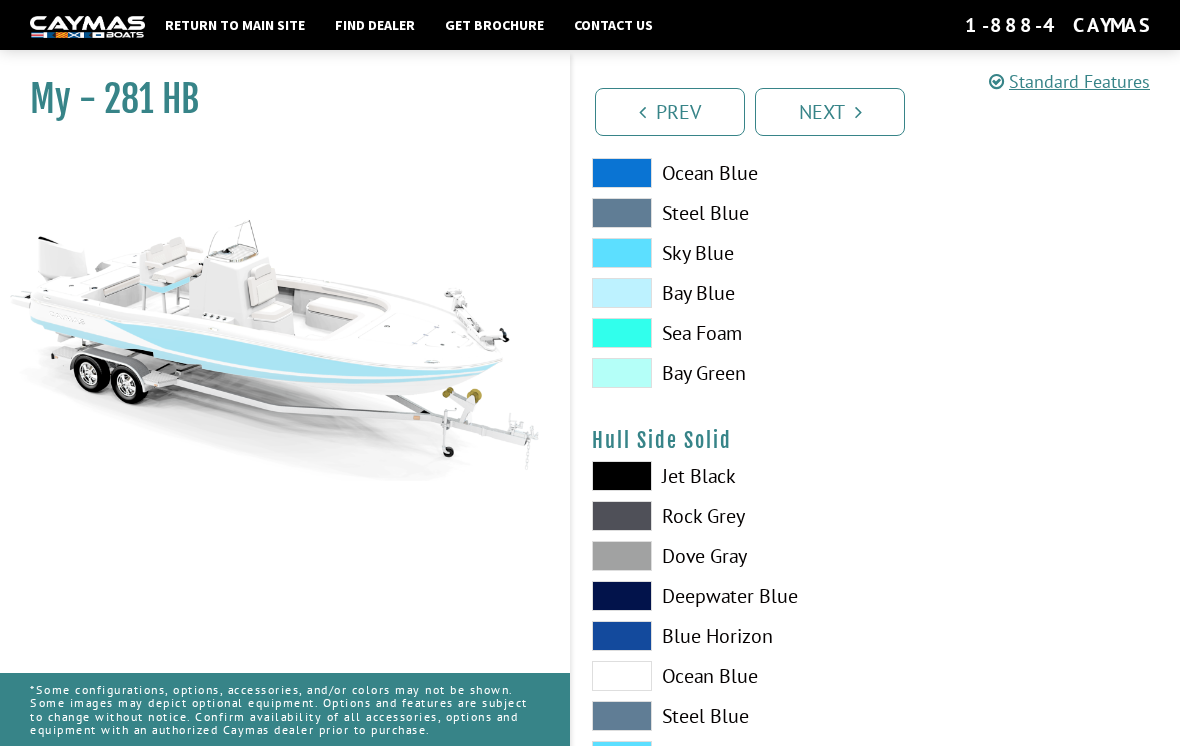 click at bounding box center [622, 596] 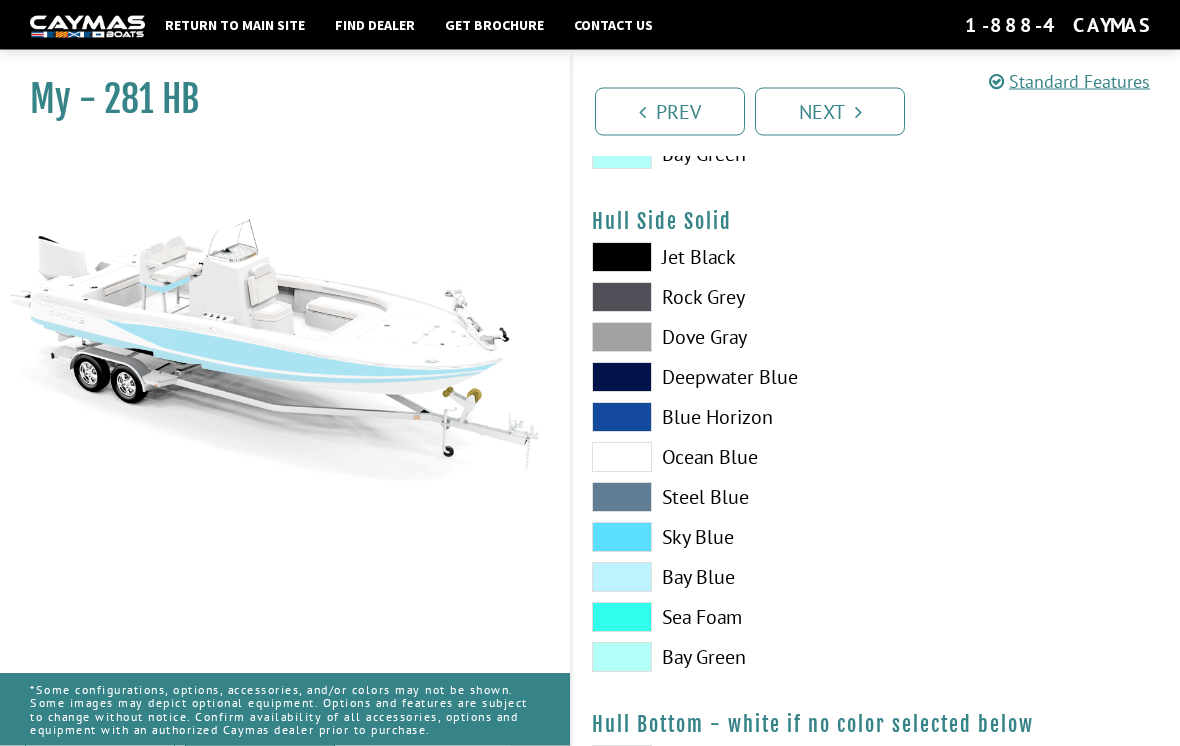 scroll, scrollTop: 825, scrollLeft: 0, axis: vertical 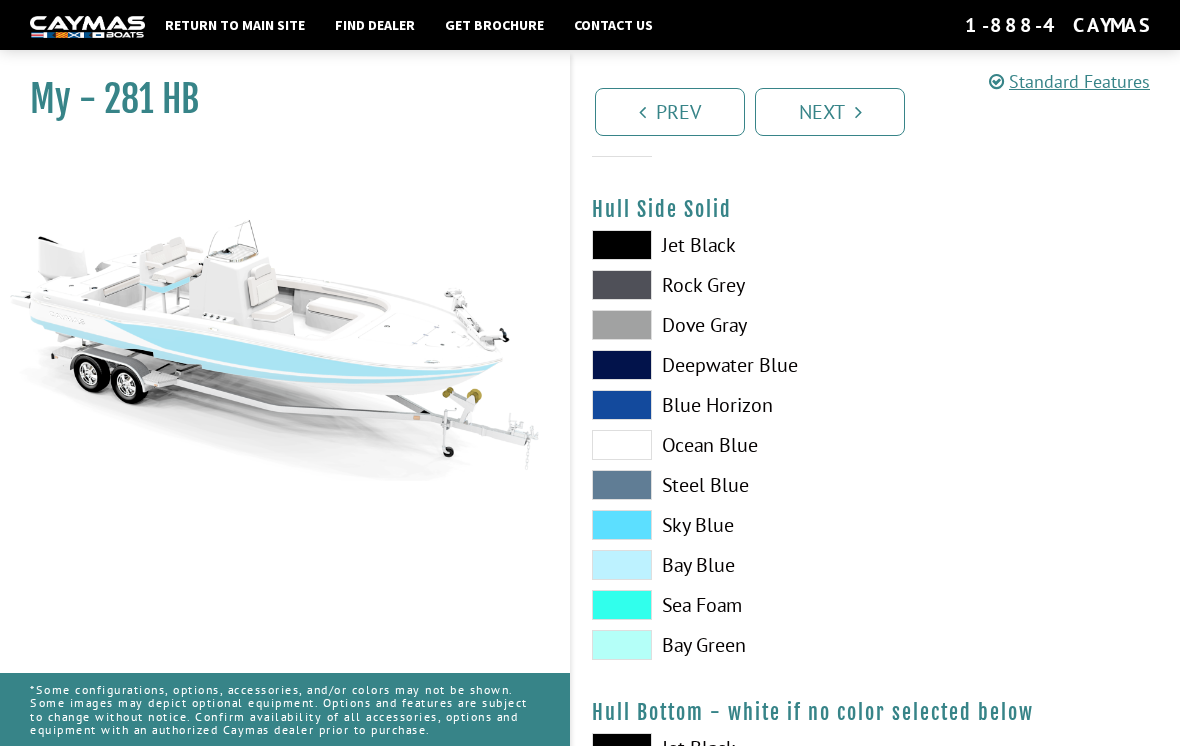 click at bounding box center (622, 525) 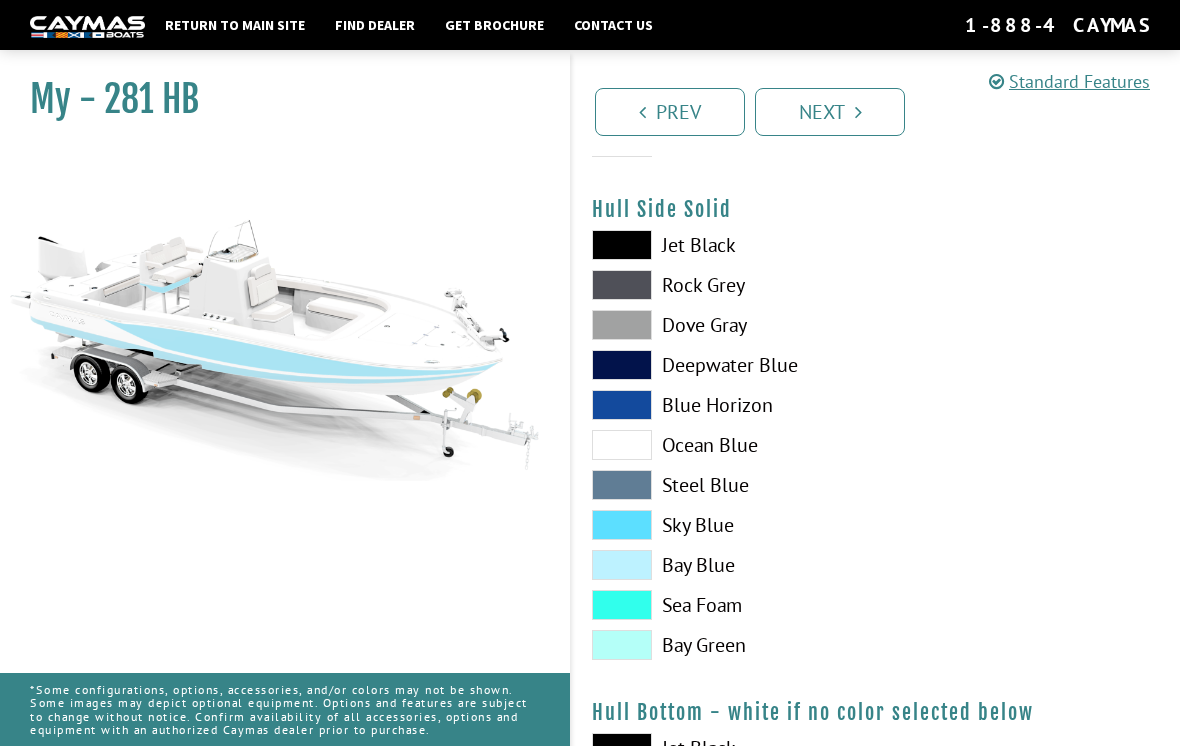 click at bounding box center (622, 445) 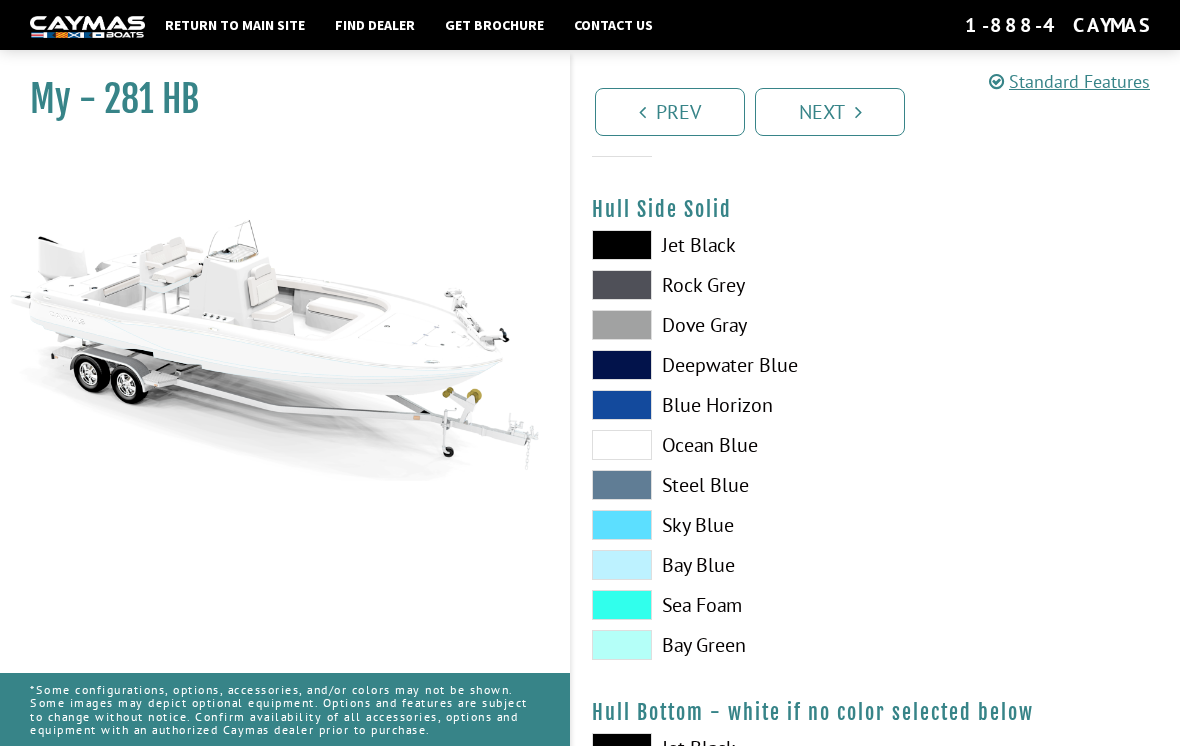 click at bounding box center (622, 405) 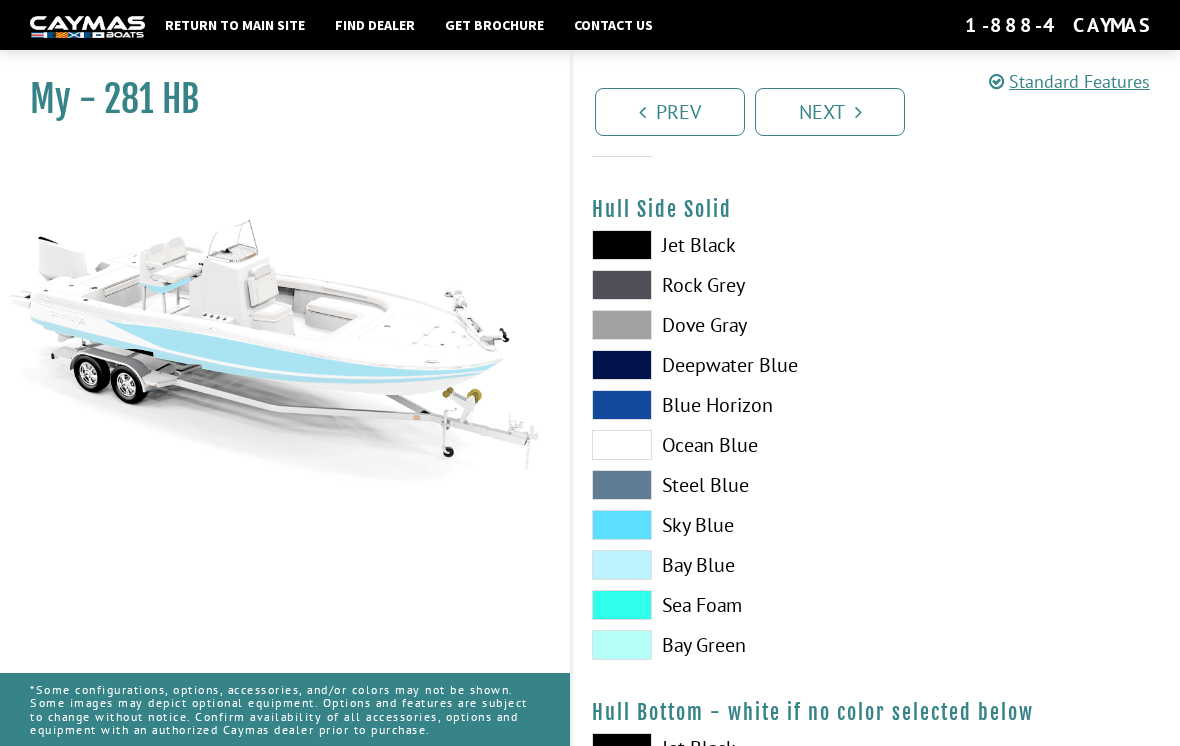 click at bounding box center [622, 445] 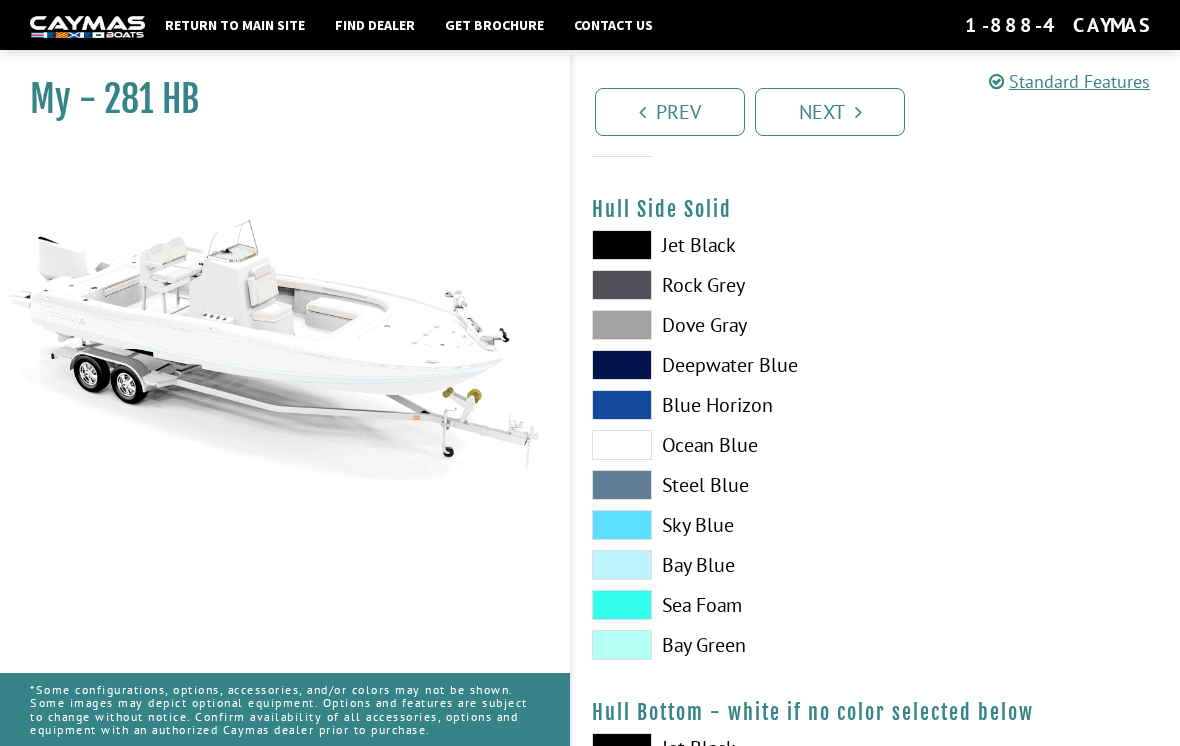 click at bounding box center [622, 525] 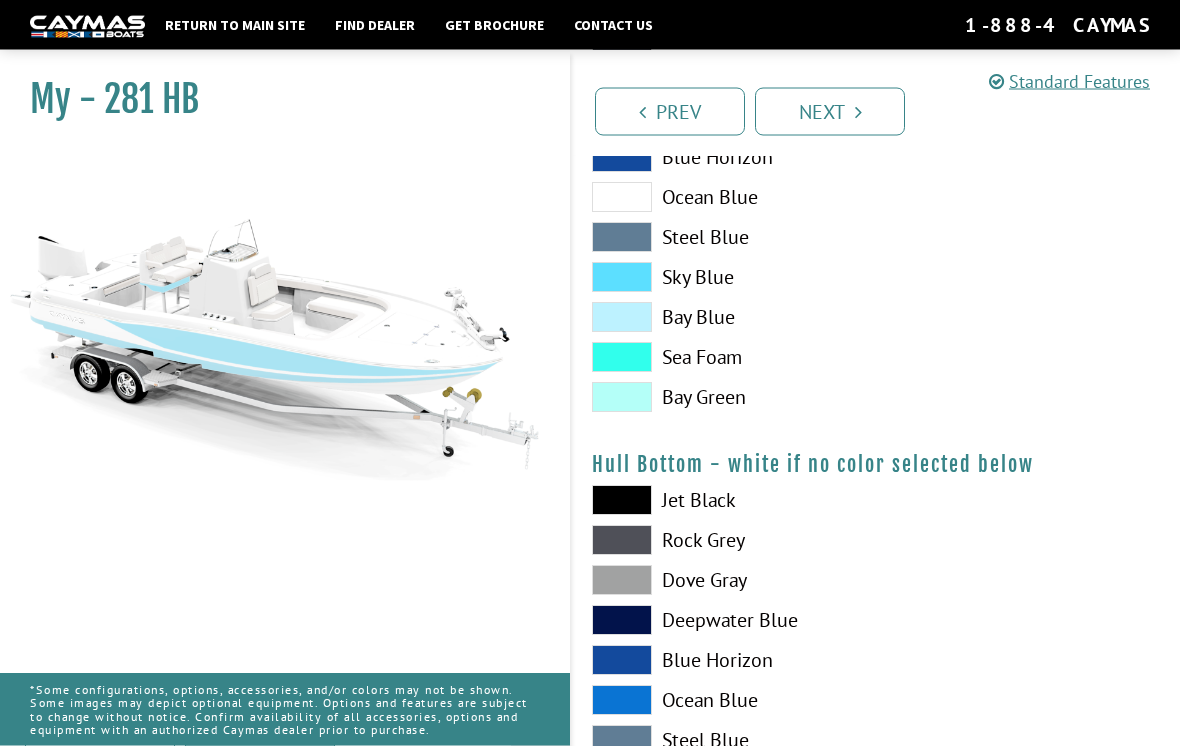 scroll, scrollTop: 1087, scrollLeft: 0, axis: vertical 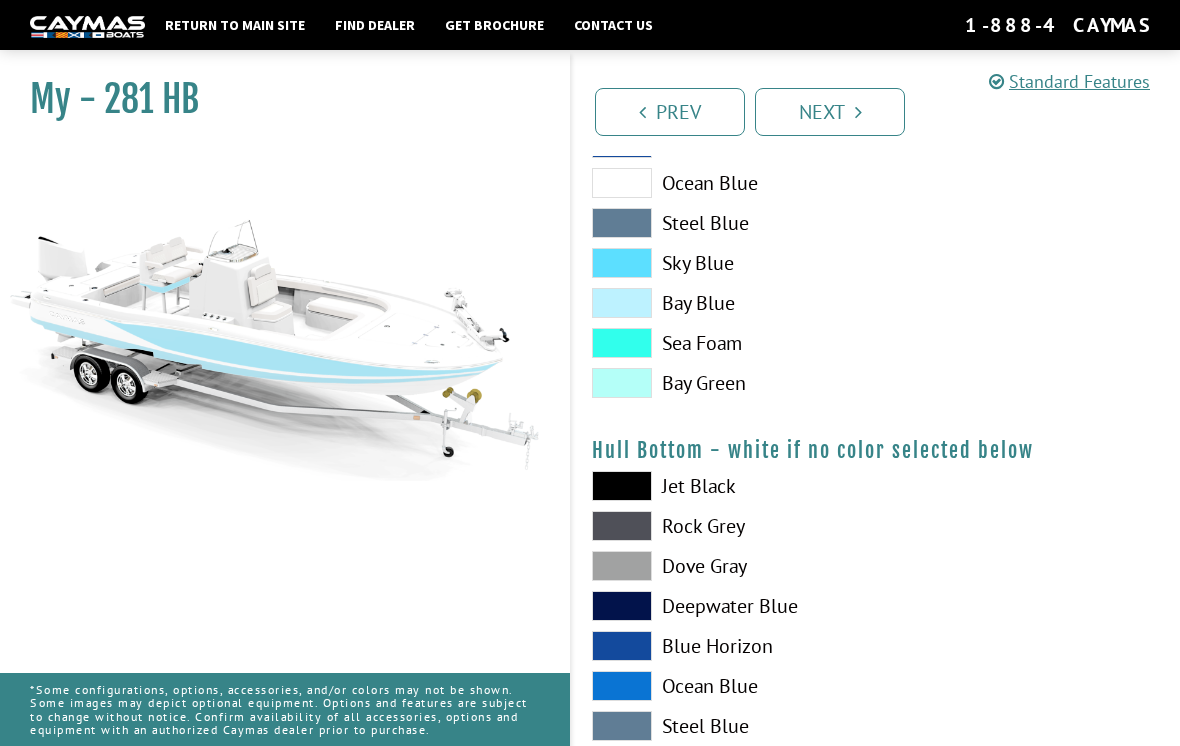 click on "Blue Horizon" at bounding box center (724, 646) 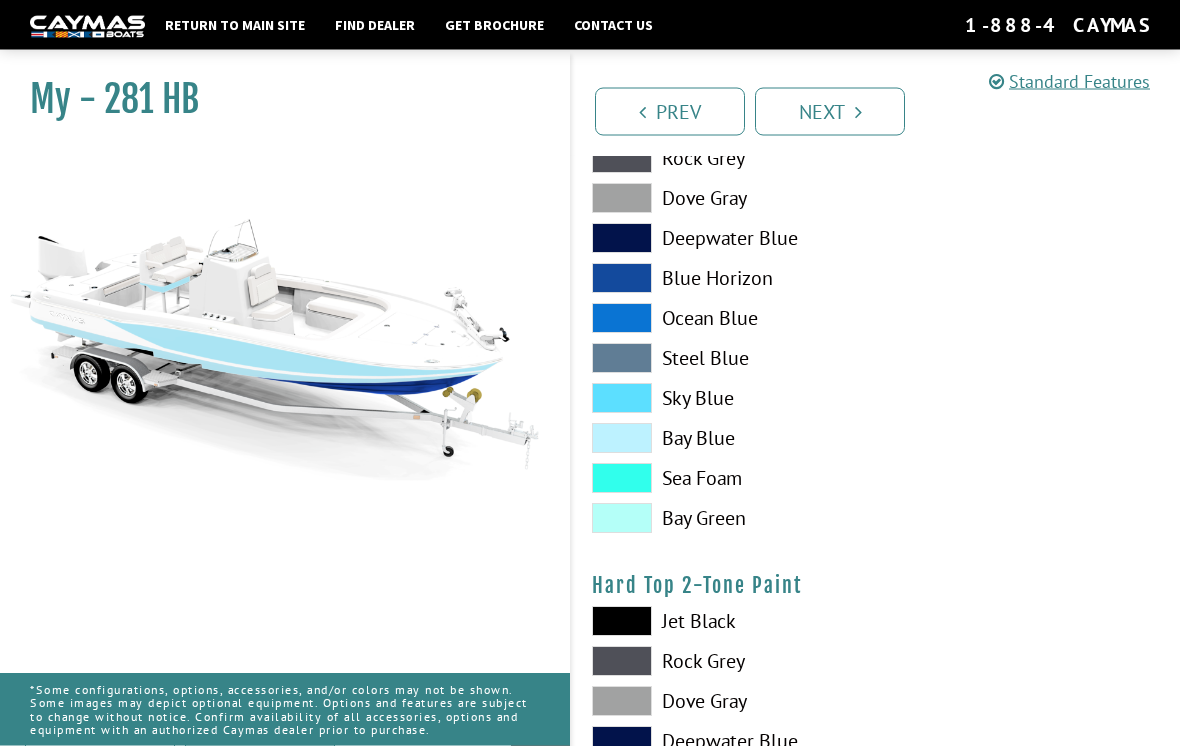 scroll, scrollTop: 1455, scrollLeft: 0, axis: vertical 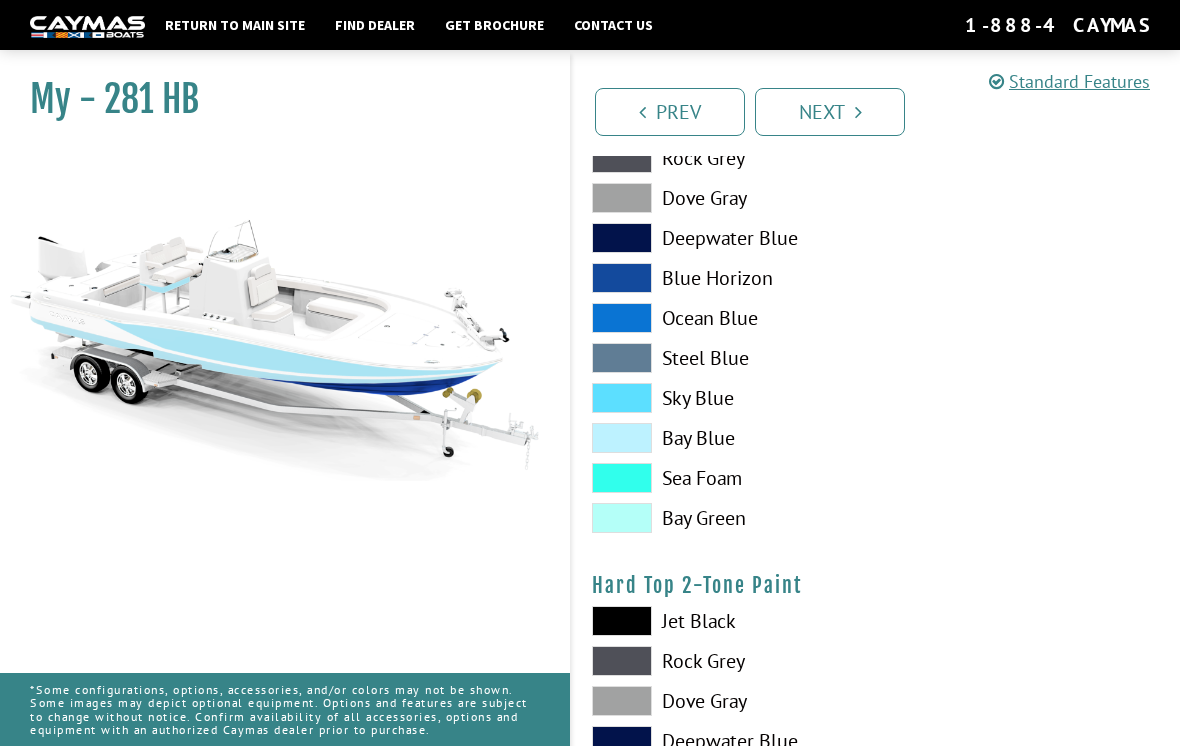 click at bounding box center [622, 358] 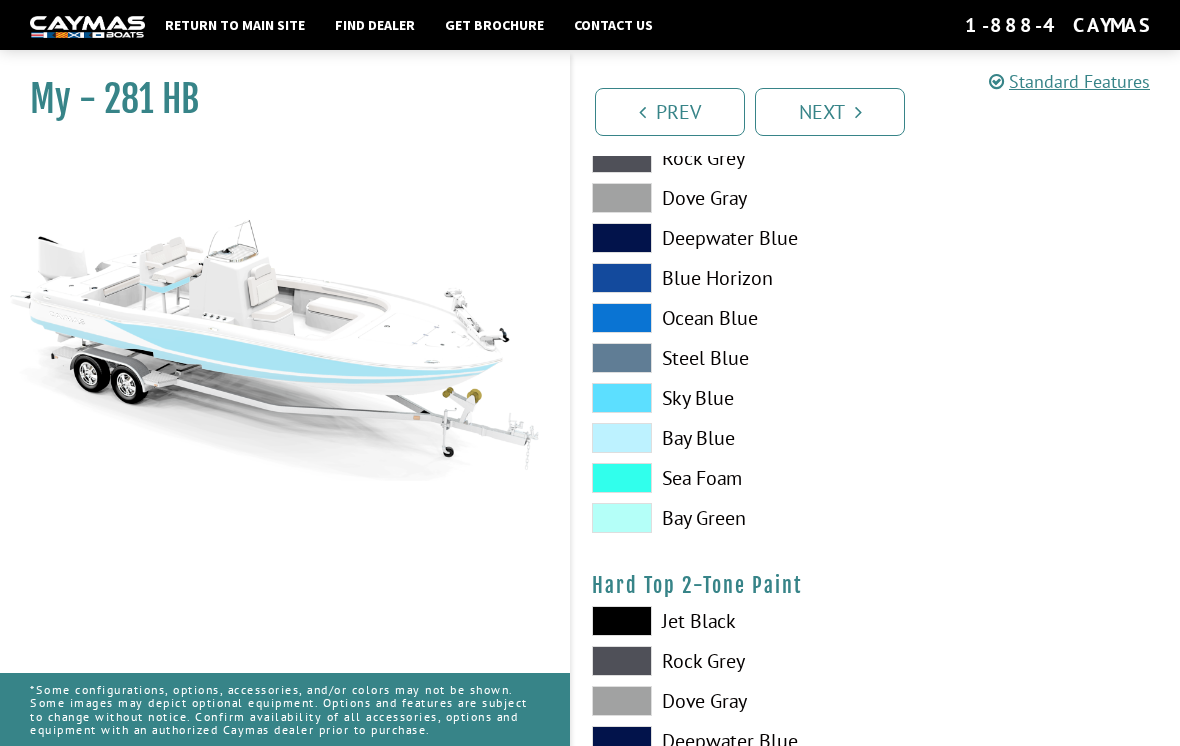click at bounding box center [622, 398] 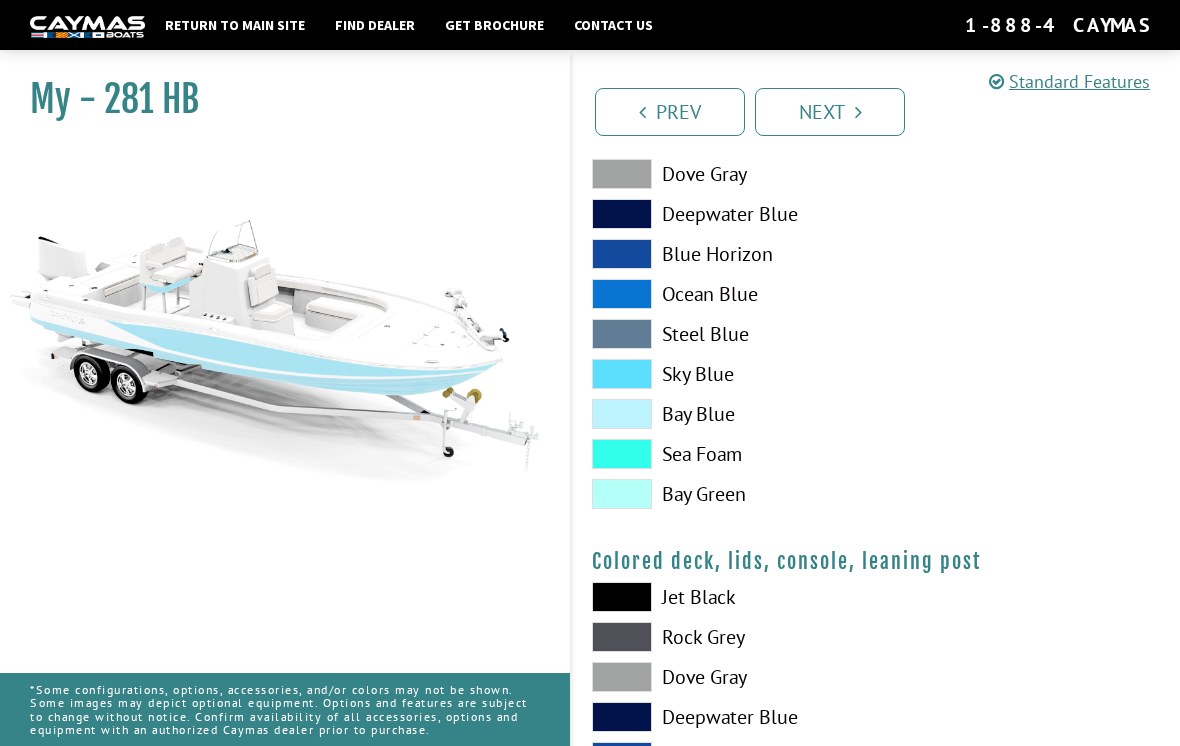 scroll, scrollTop: 2285, scrollLeft: 0, axis: vertical 